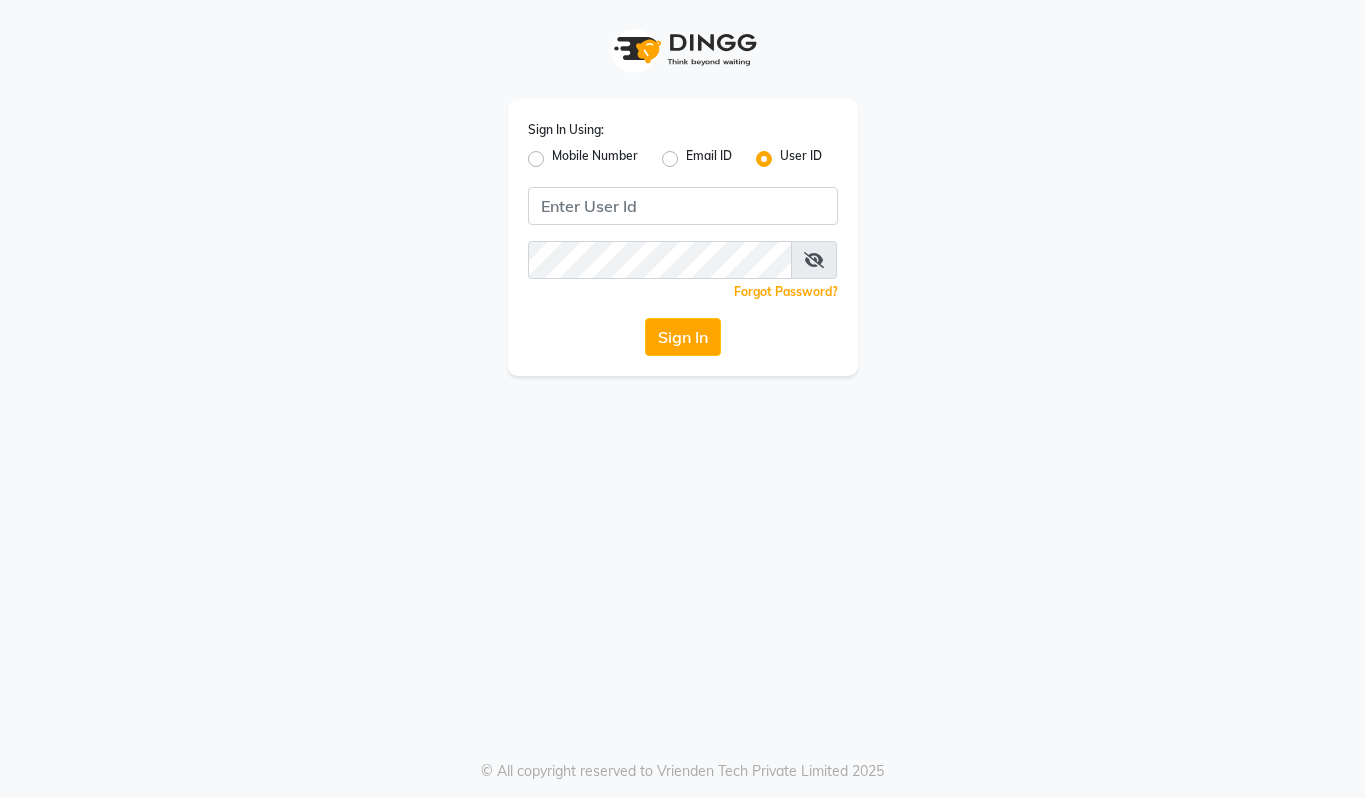scroll, scrollTop: 0, scrollLeft: 0, axis: both 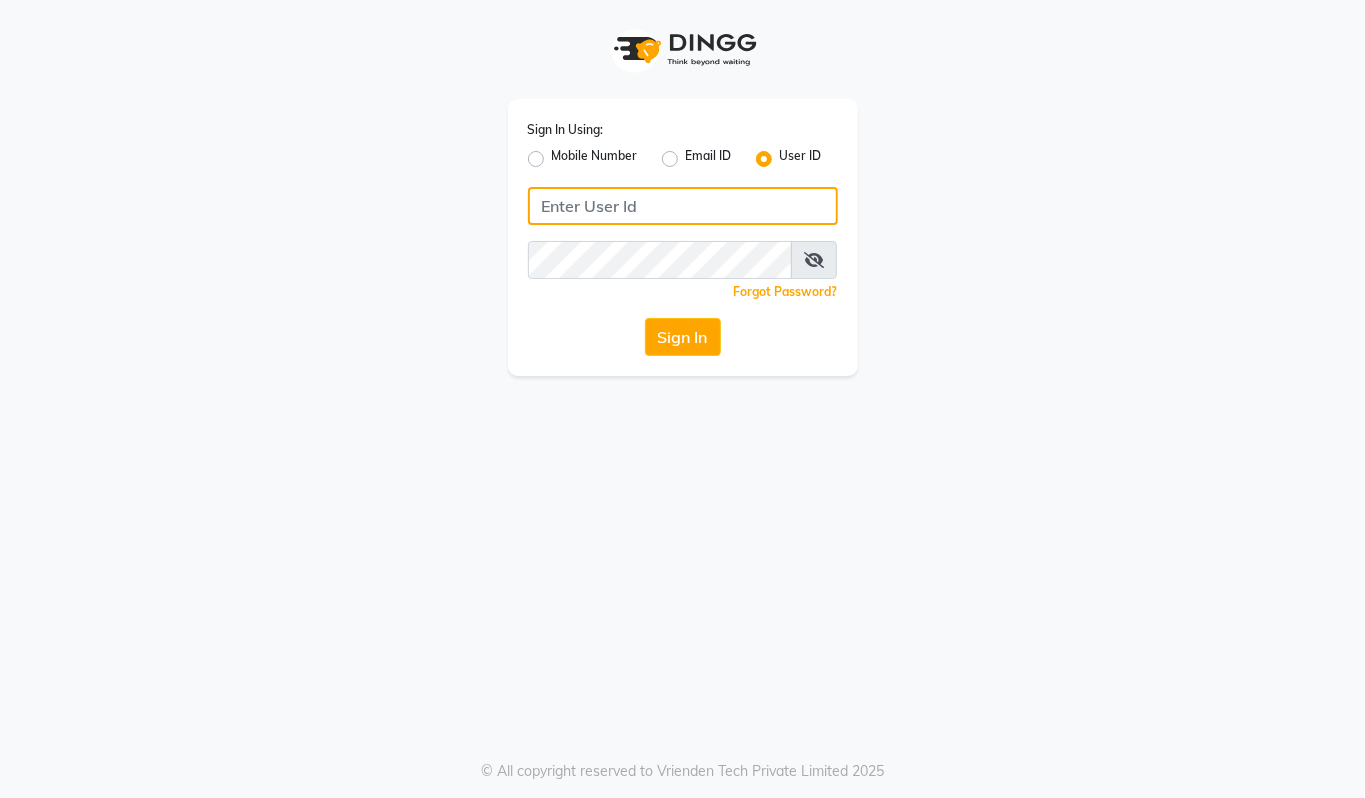 type on "[PHONE]" 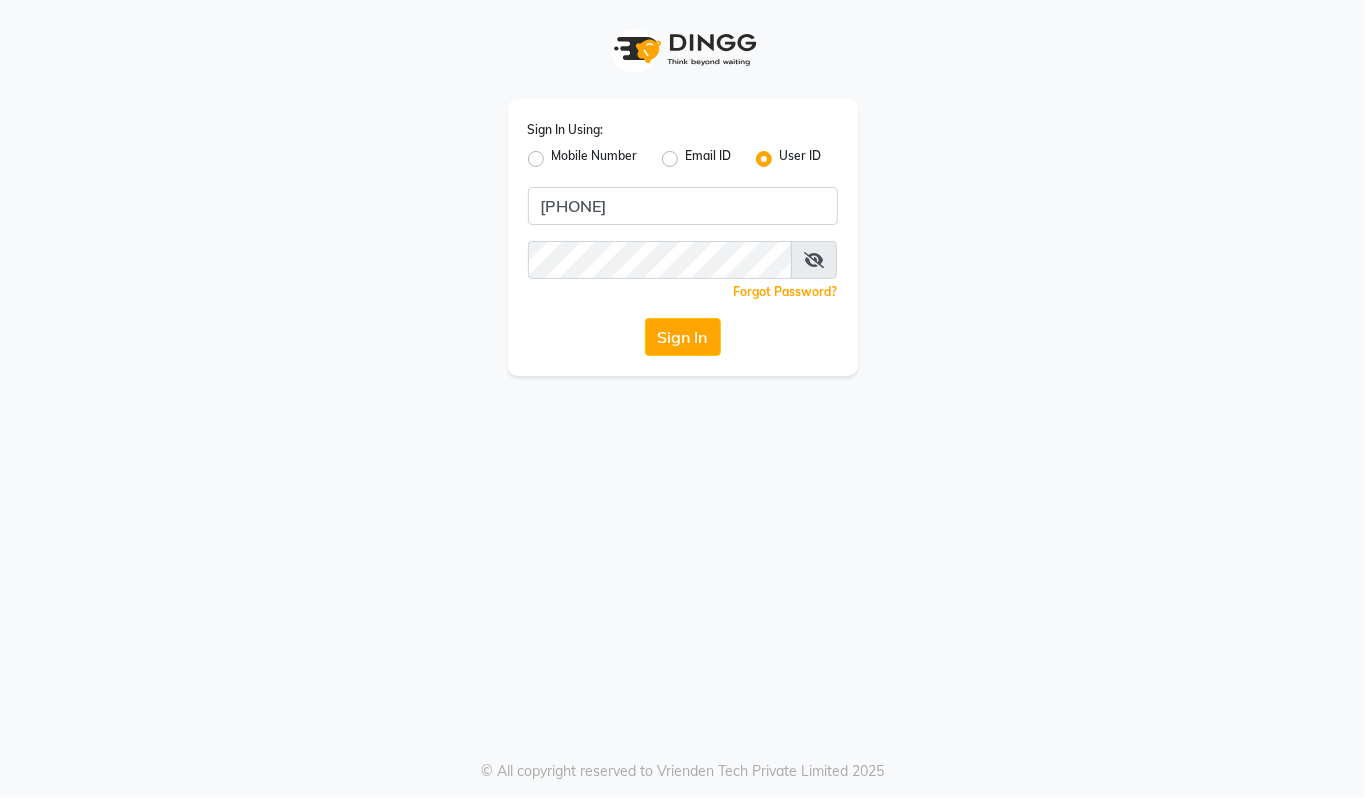 click on "Mobile Number" 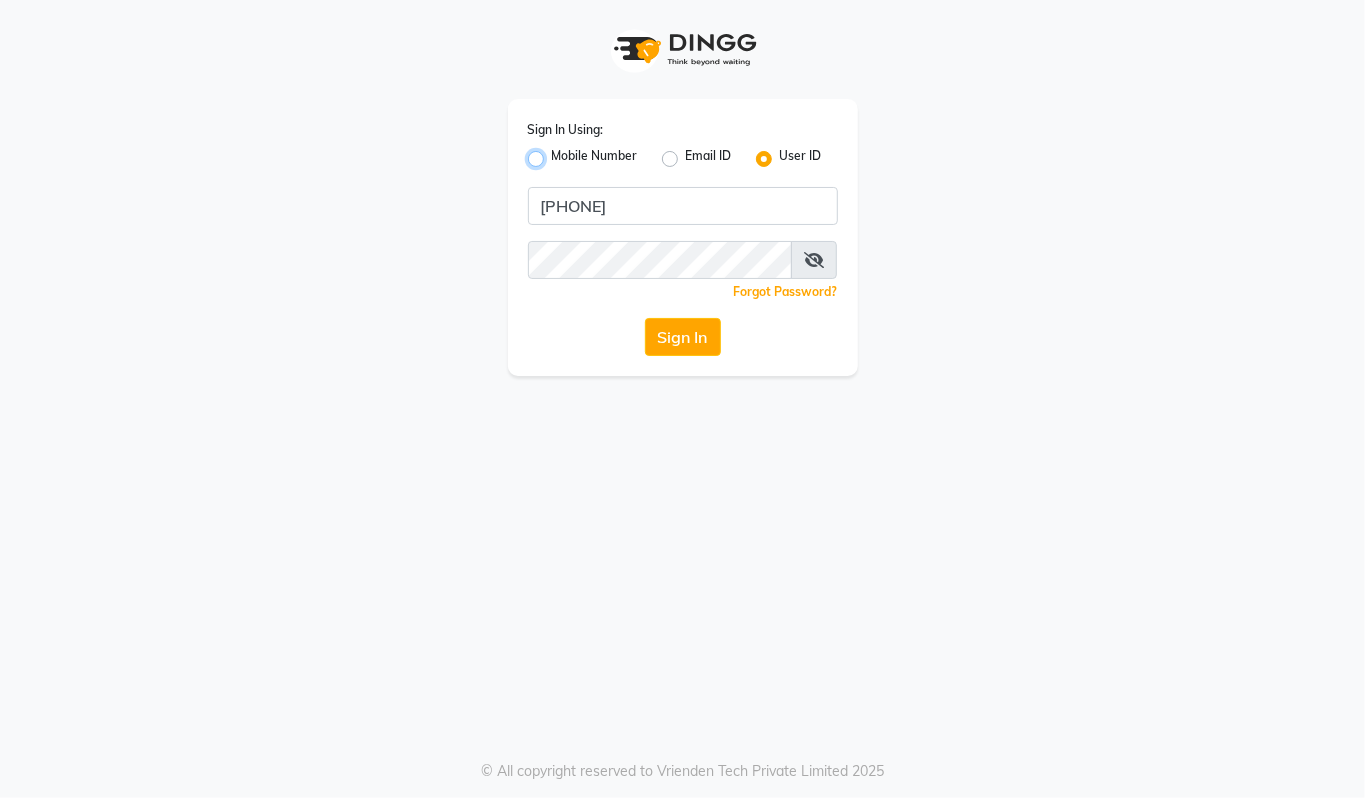 click on "Mobile Number" at bounding box center (558, 153) 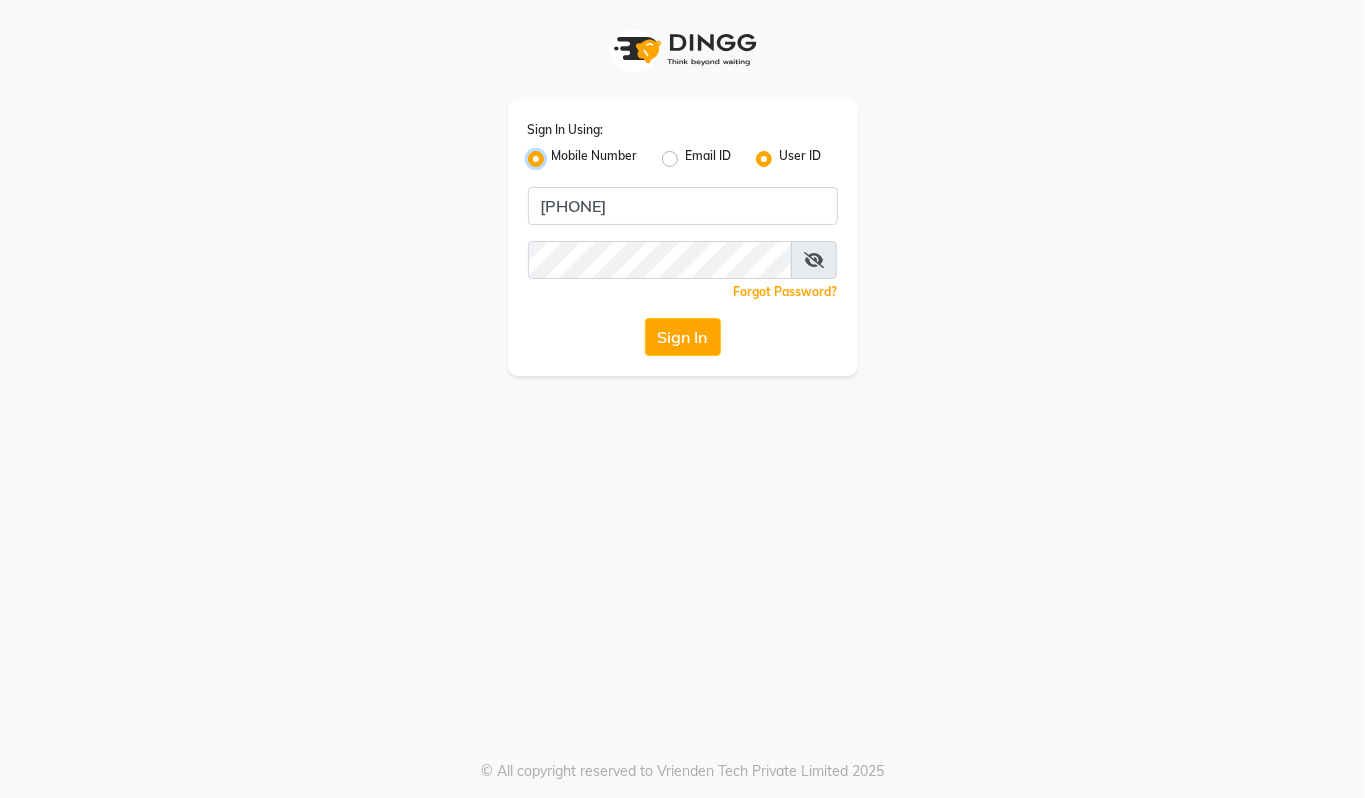 radio on "false" 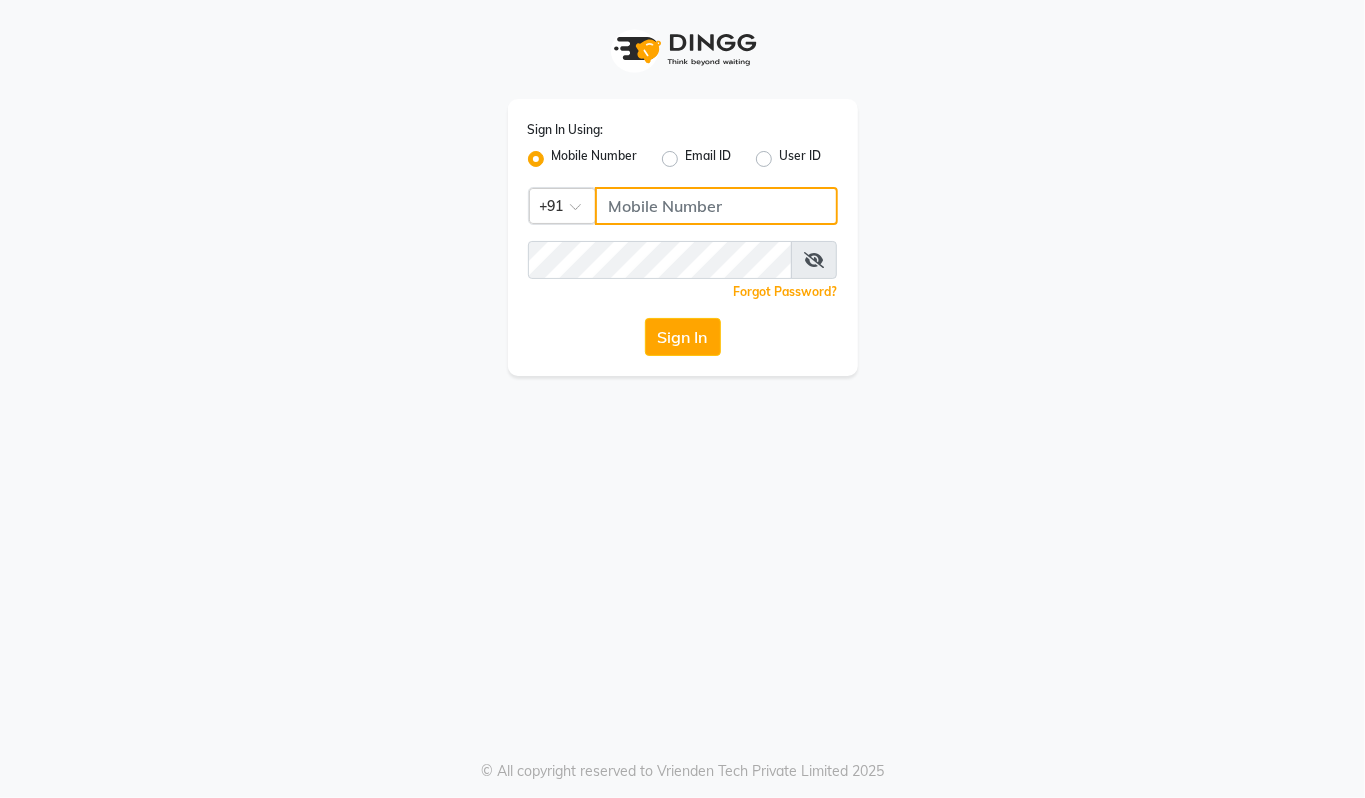 click 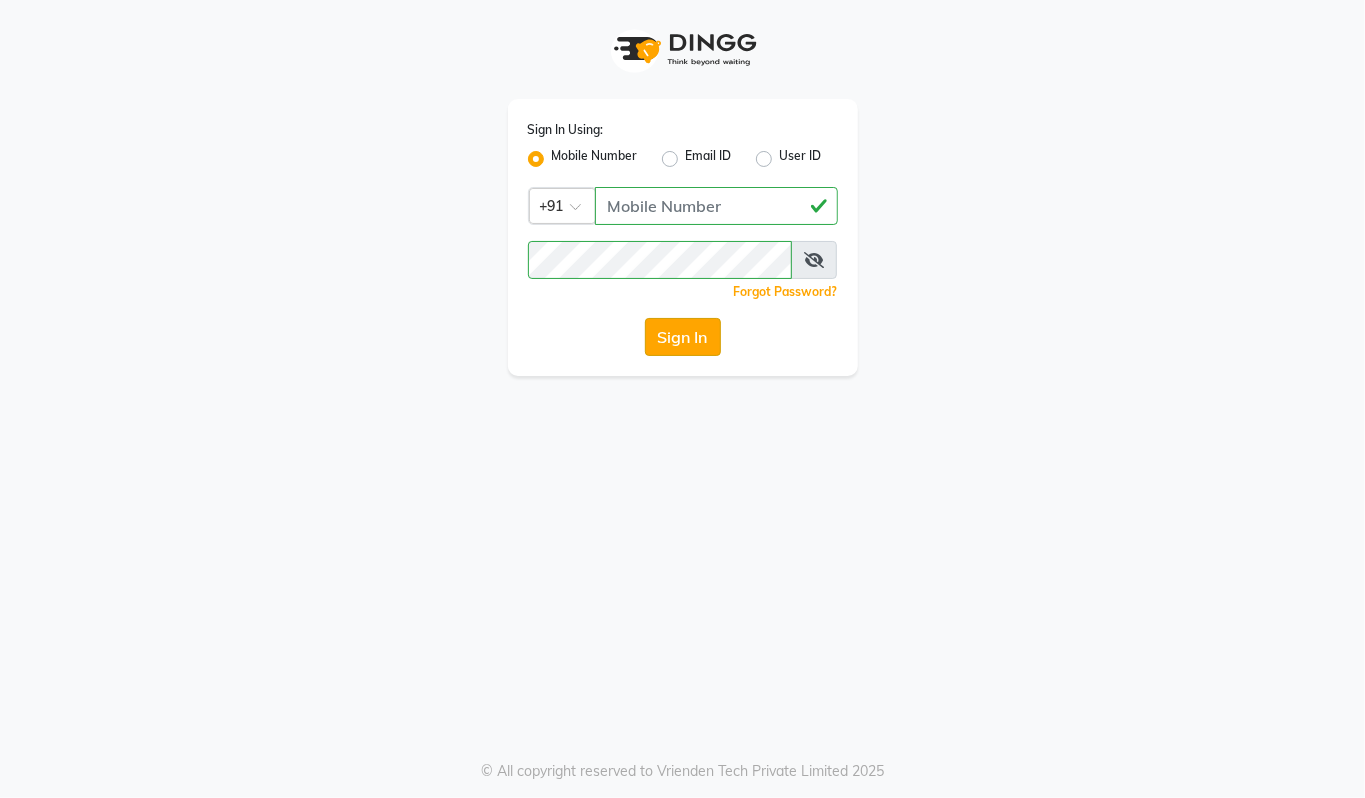 click on "Sign In" 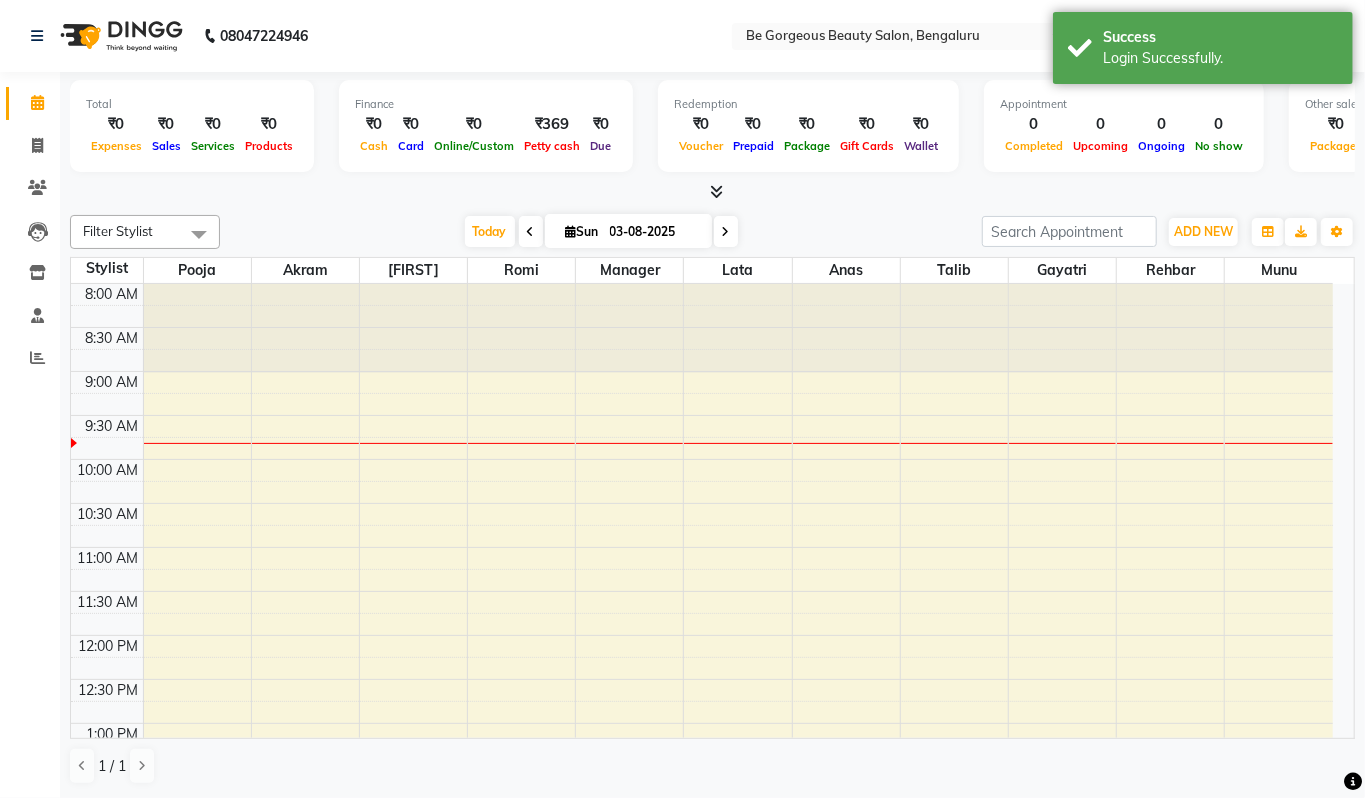 scroll, scrollTop: 0, scrollLeft: 0, axis: both 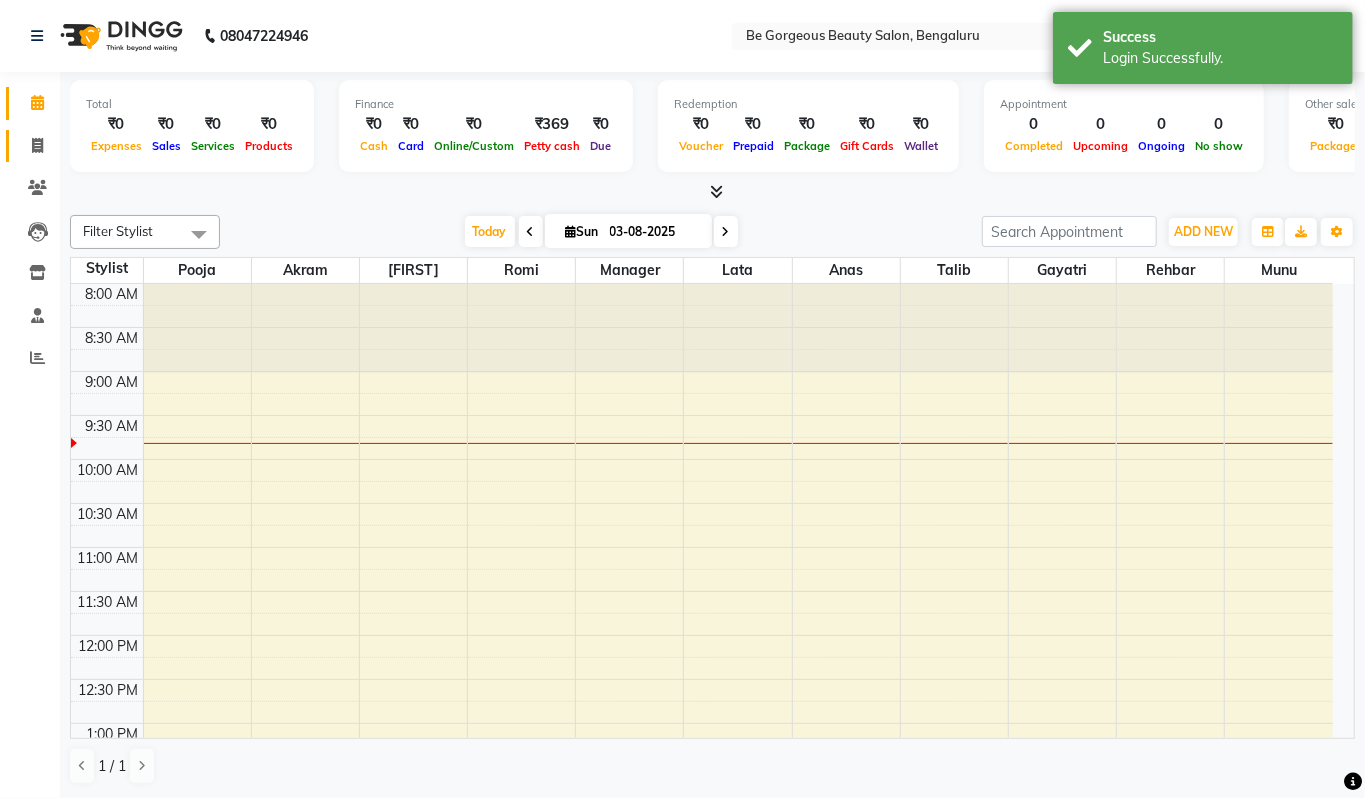 click 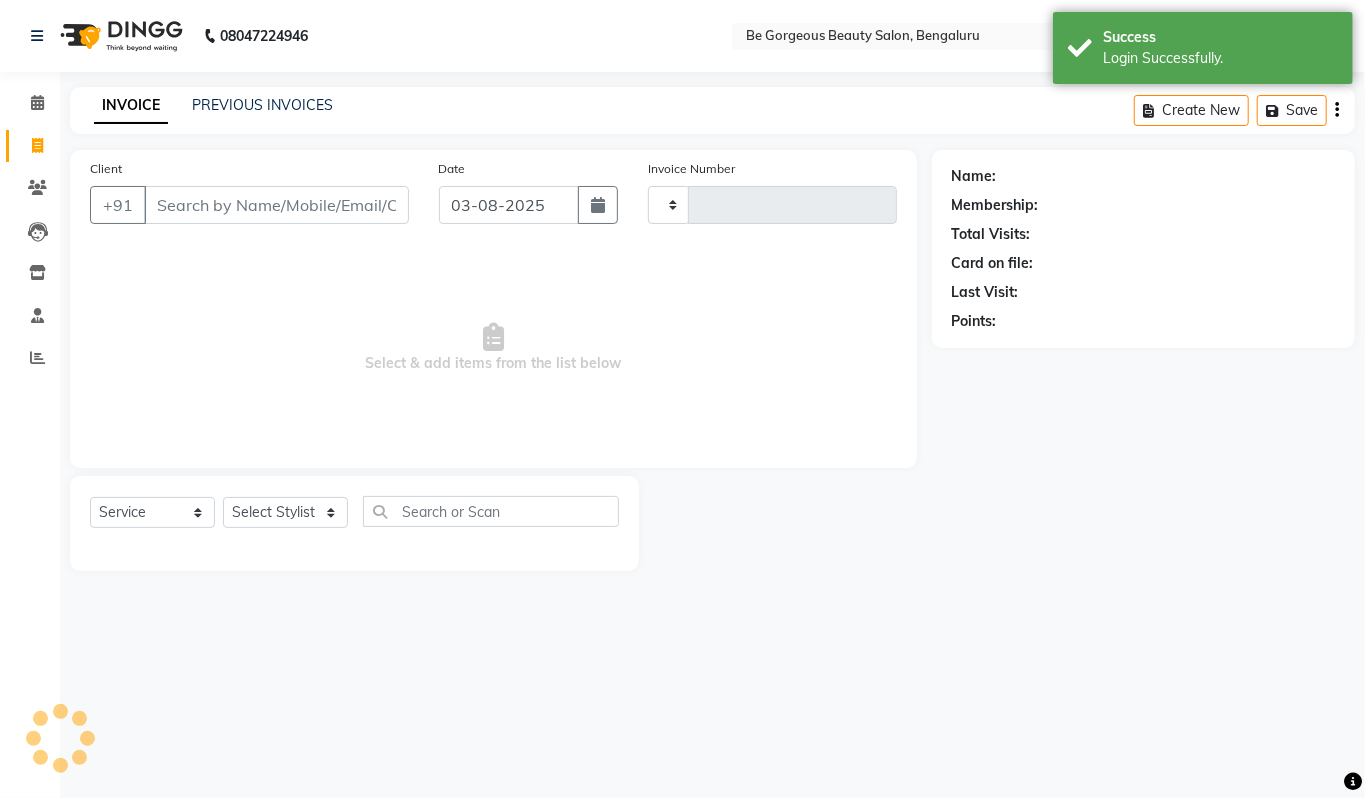 type on "3403" 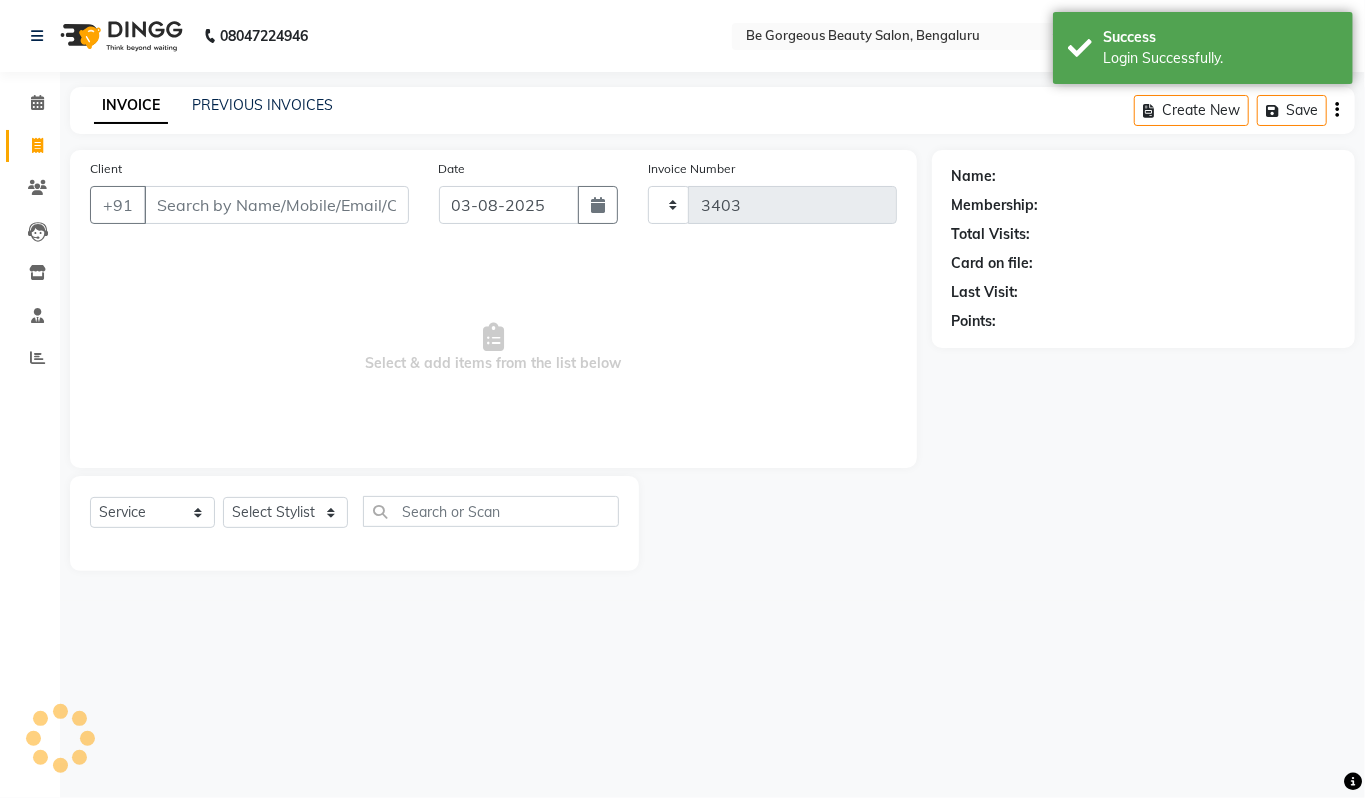 select on "5405" 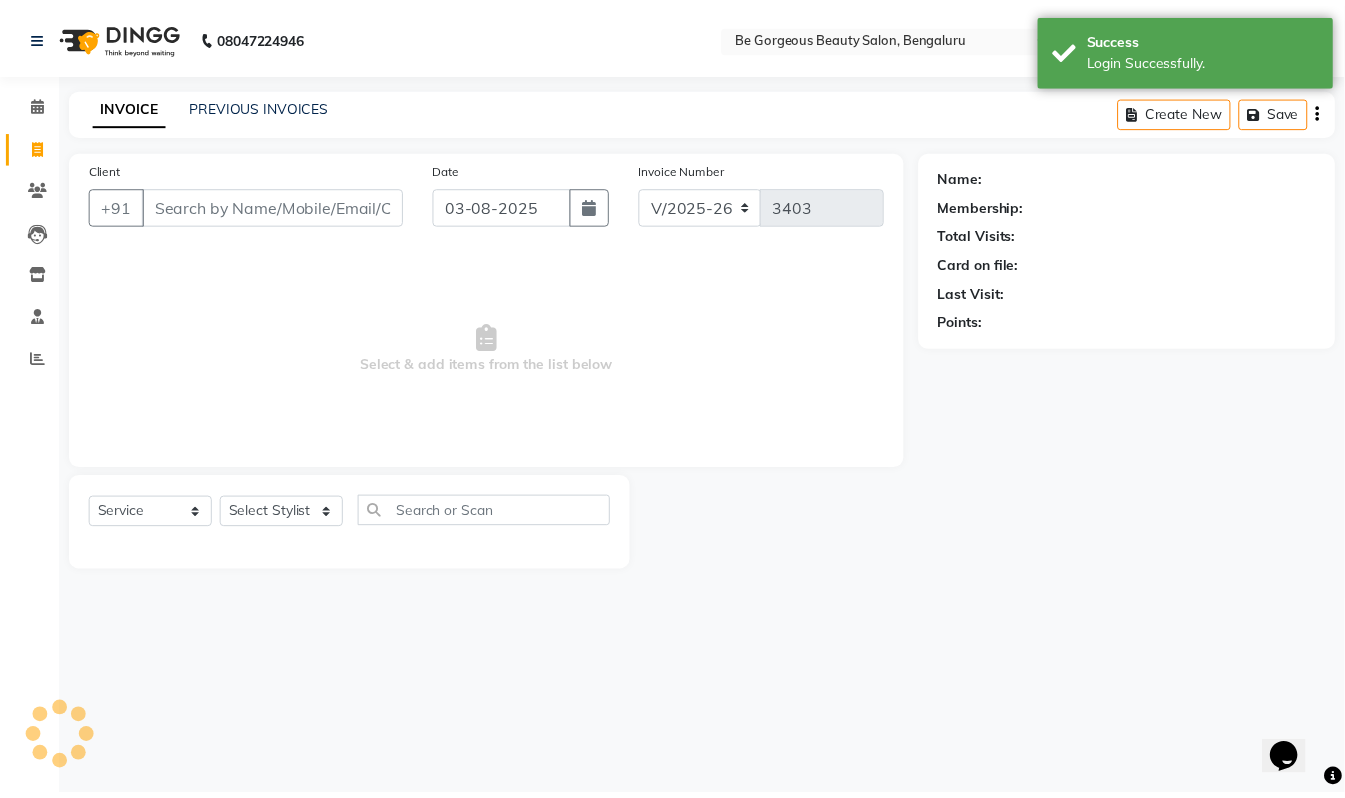 scroll, scrollTop: 0, scrollLeft: 0, axis: both 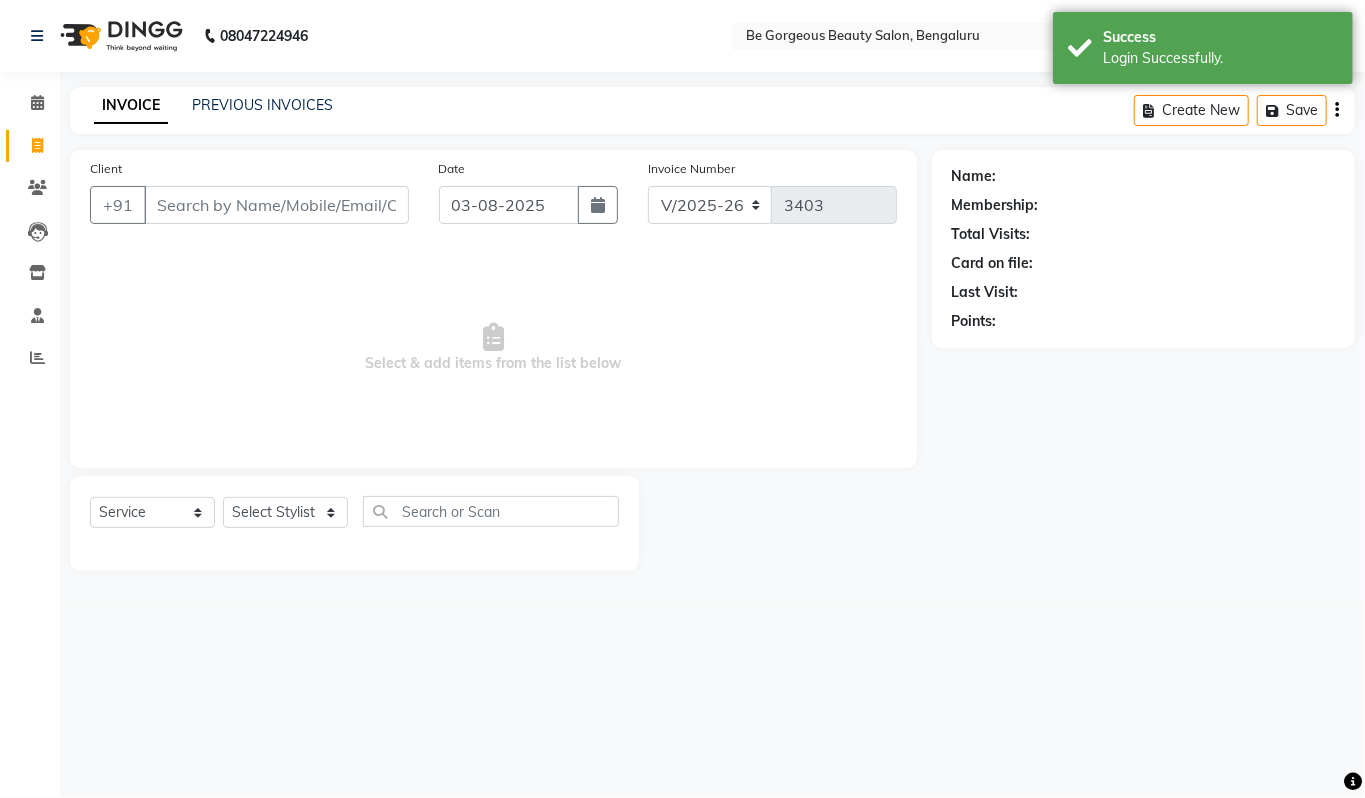 drag, startPoint x: 1364, startPoint y: 405, endPoint x: 918, endPoint y: 661, distance: 514.24896 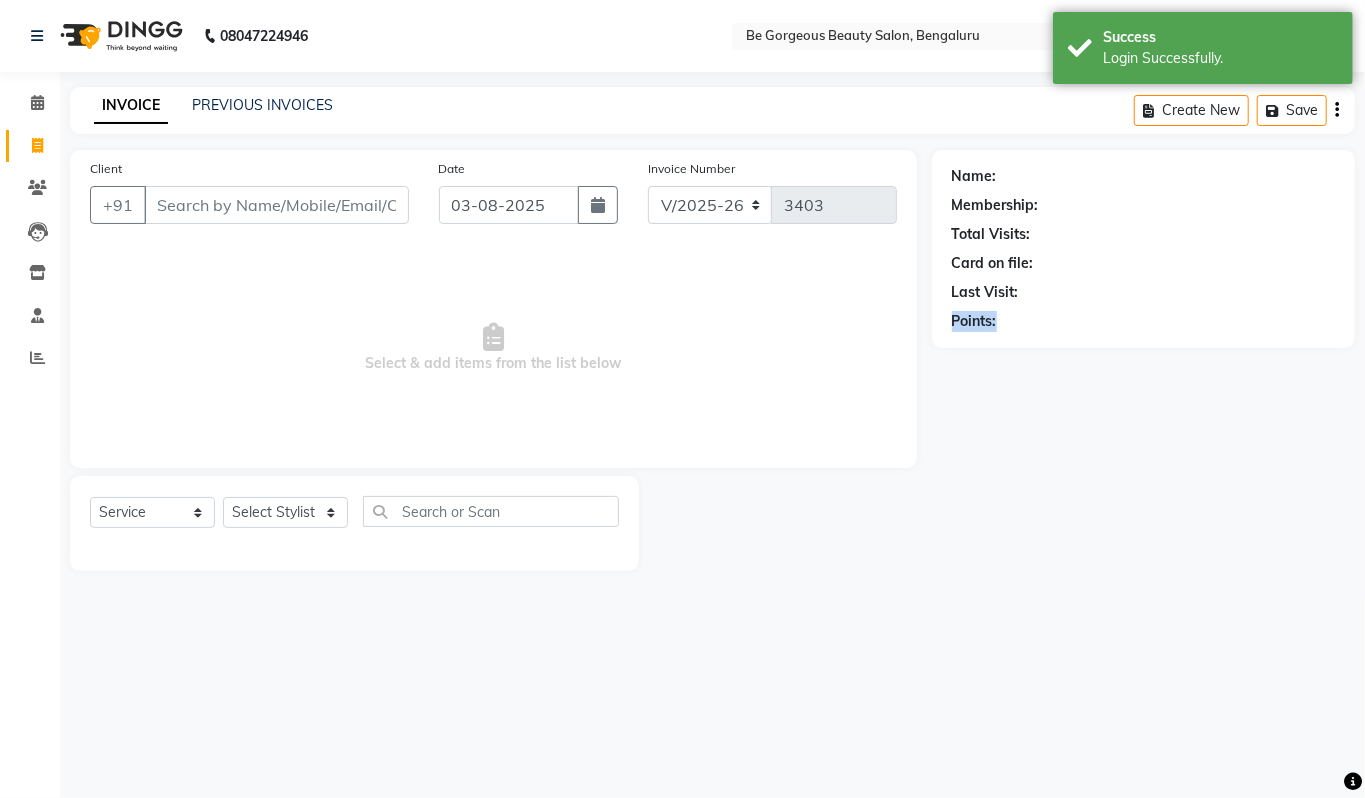 click on "Client +91 Date 03-08-2025 Invoice Number V/2025 V/2025-26 3403 Select Service Product Membership Package Voucher Prepaid Gift Card Select Stylist [NAME] [NAME] [NAME] [NAME] [NAME] [NAME] [NAME] [NAME] [NAME] Name: Membership: Total Visits: Card on file: Last Visit: Points:" 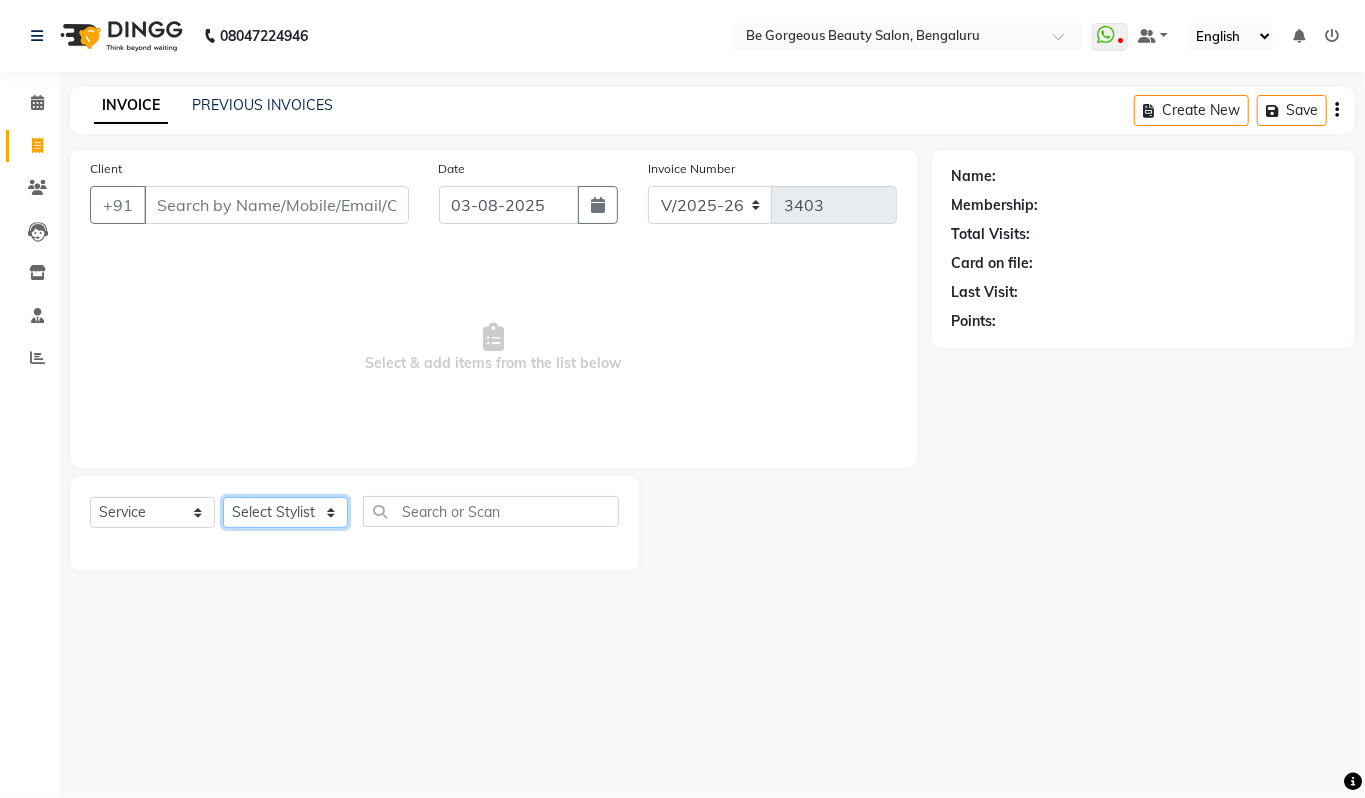 click on "Select Stylist Akram Anas Gayatri lata Manager Munu Pooja Rehbar Romi Talib Wajid" 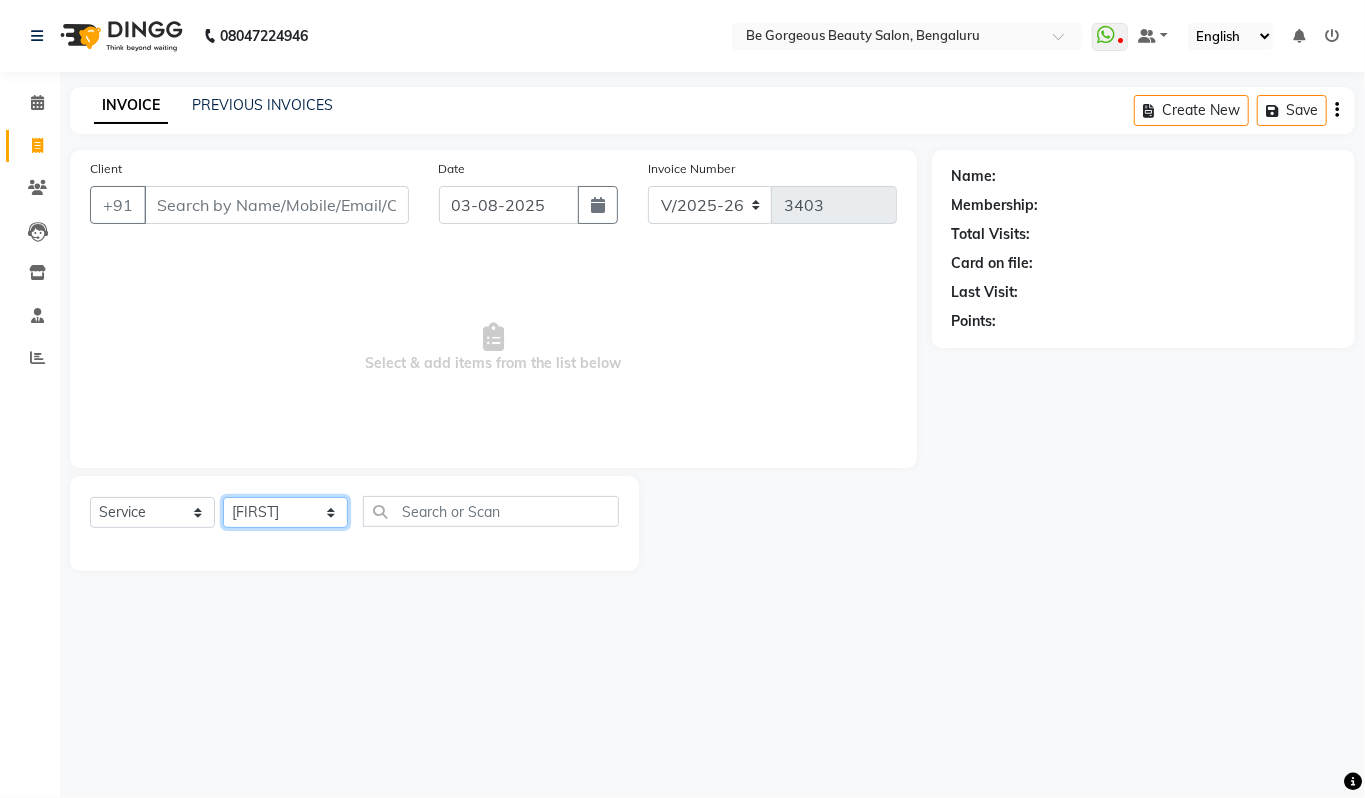 click on "Select Stylist Akram Anas Gayatri lata Manager Munu Pooja Rehbar Romi Talib Wajid" 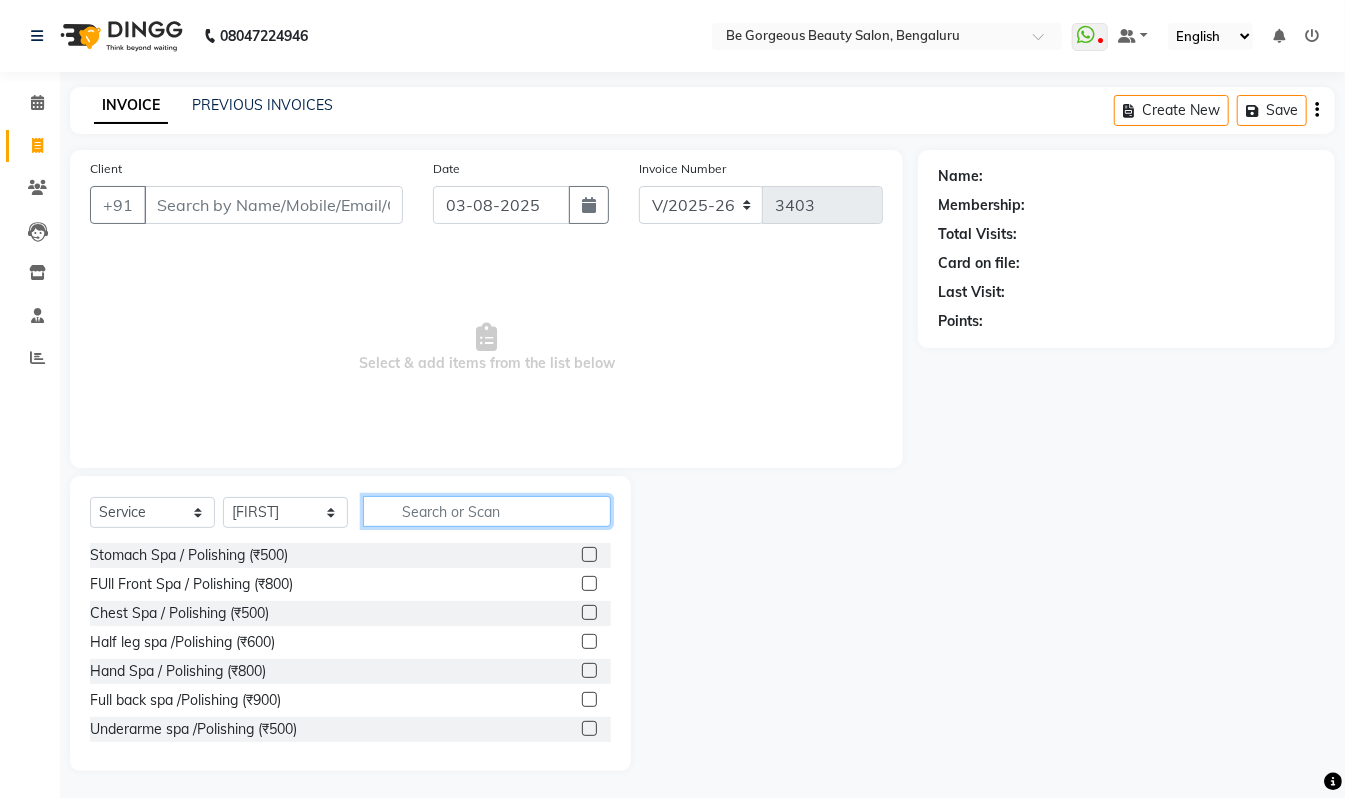click 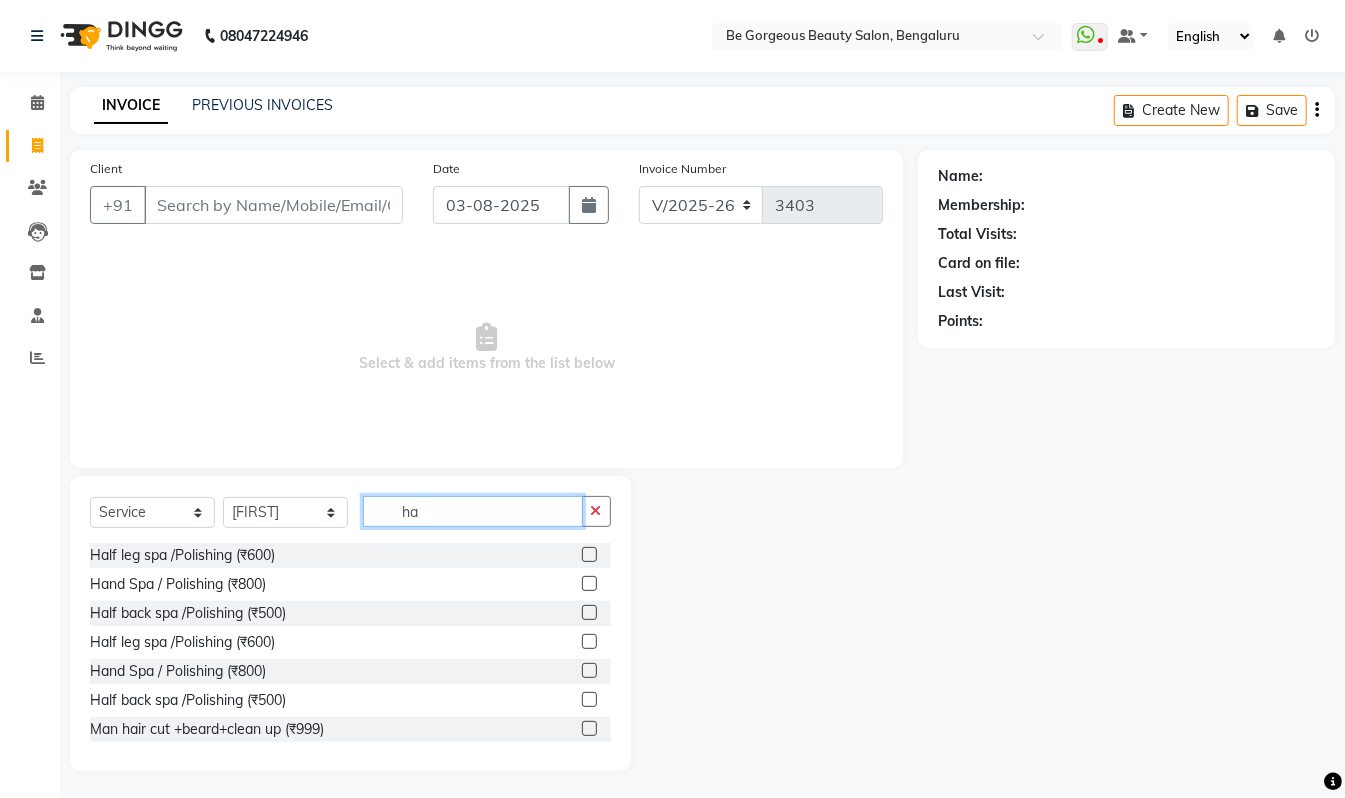 type on "h" 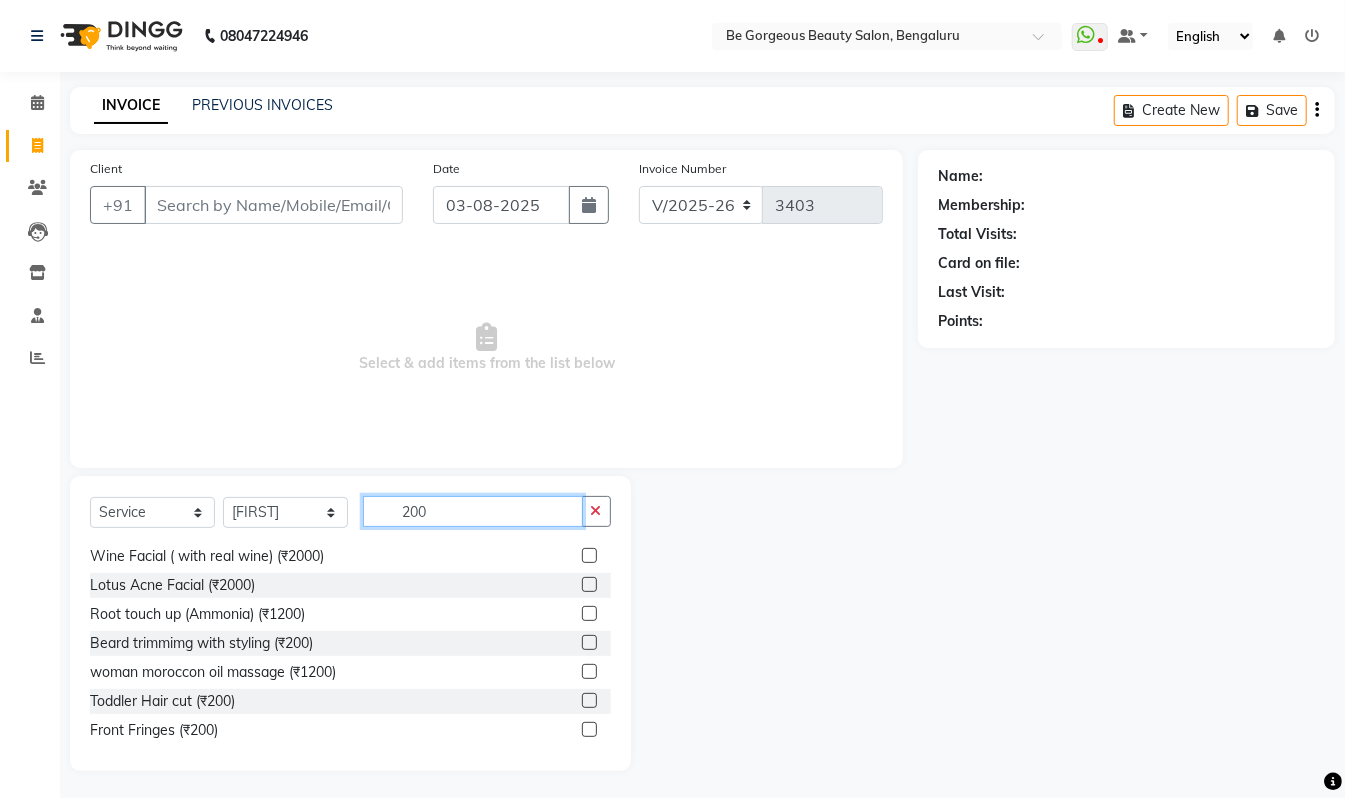 scroll, scrollTop: 278, scrollLeft: 0, axis: vertical 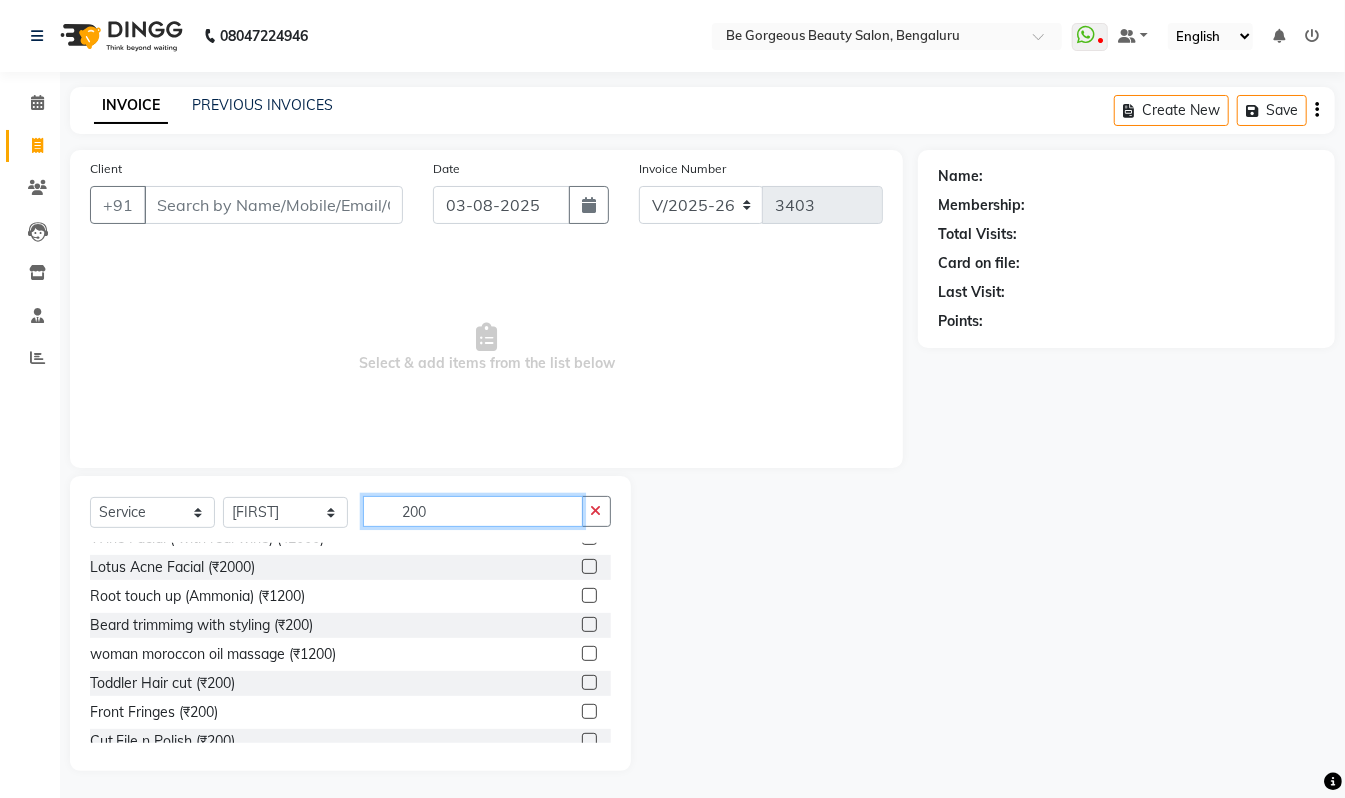 type on "200" 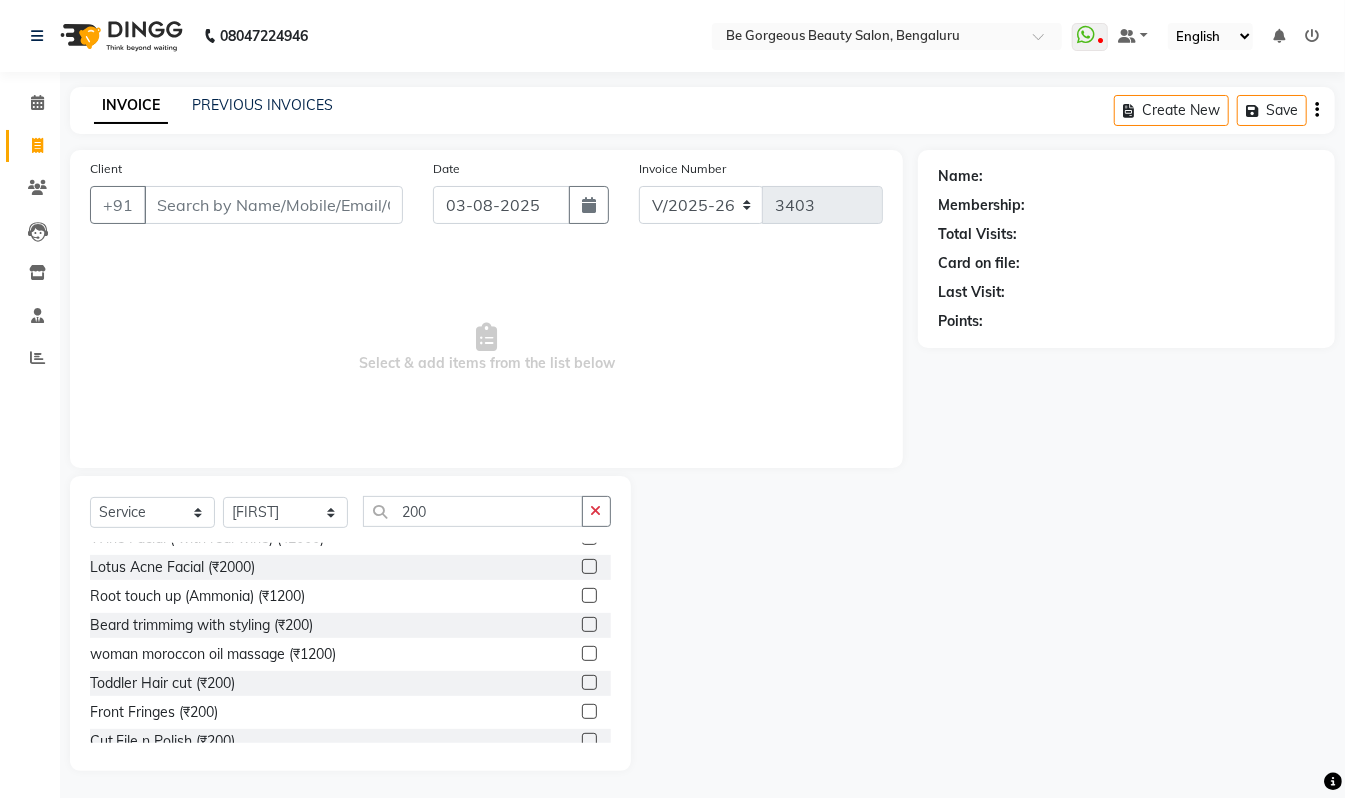 click 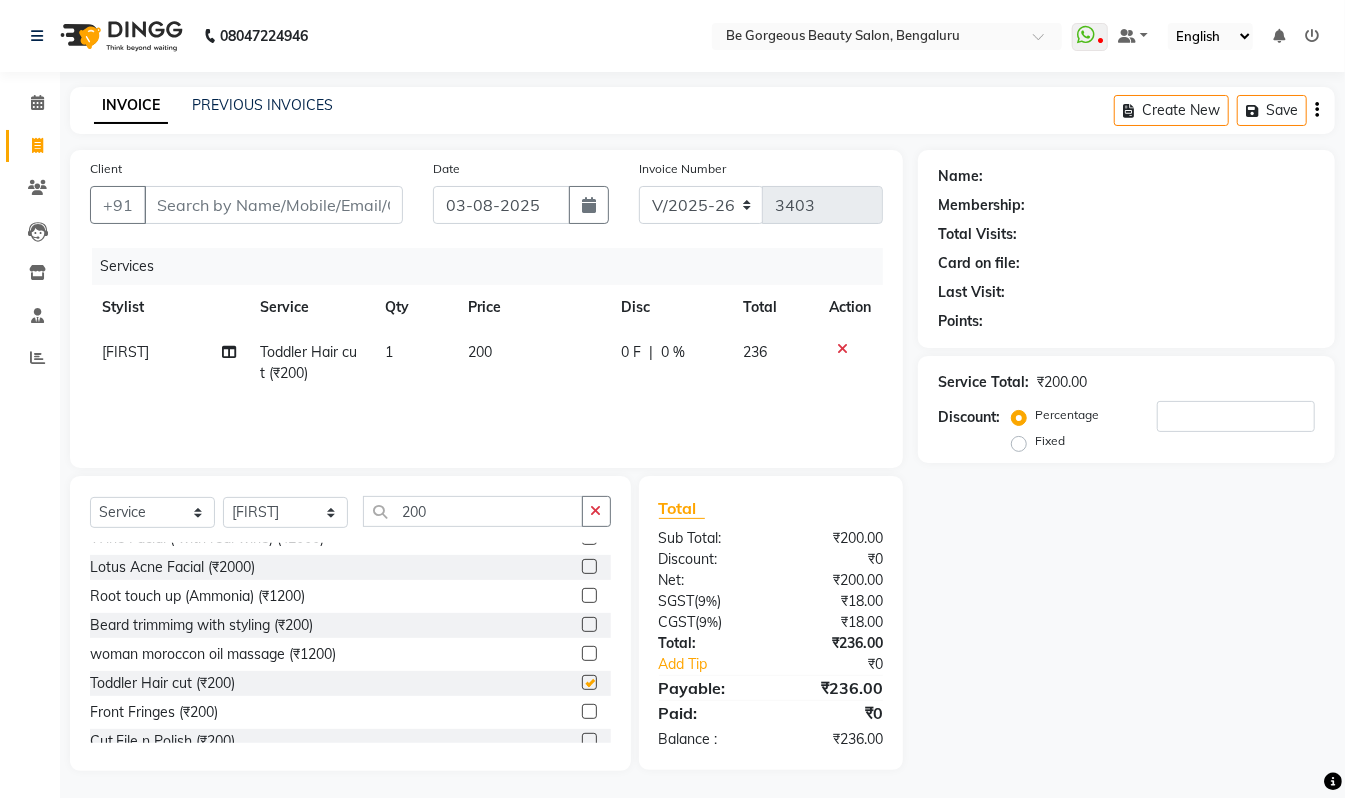 checkbox on "false" 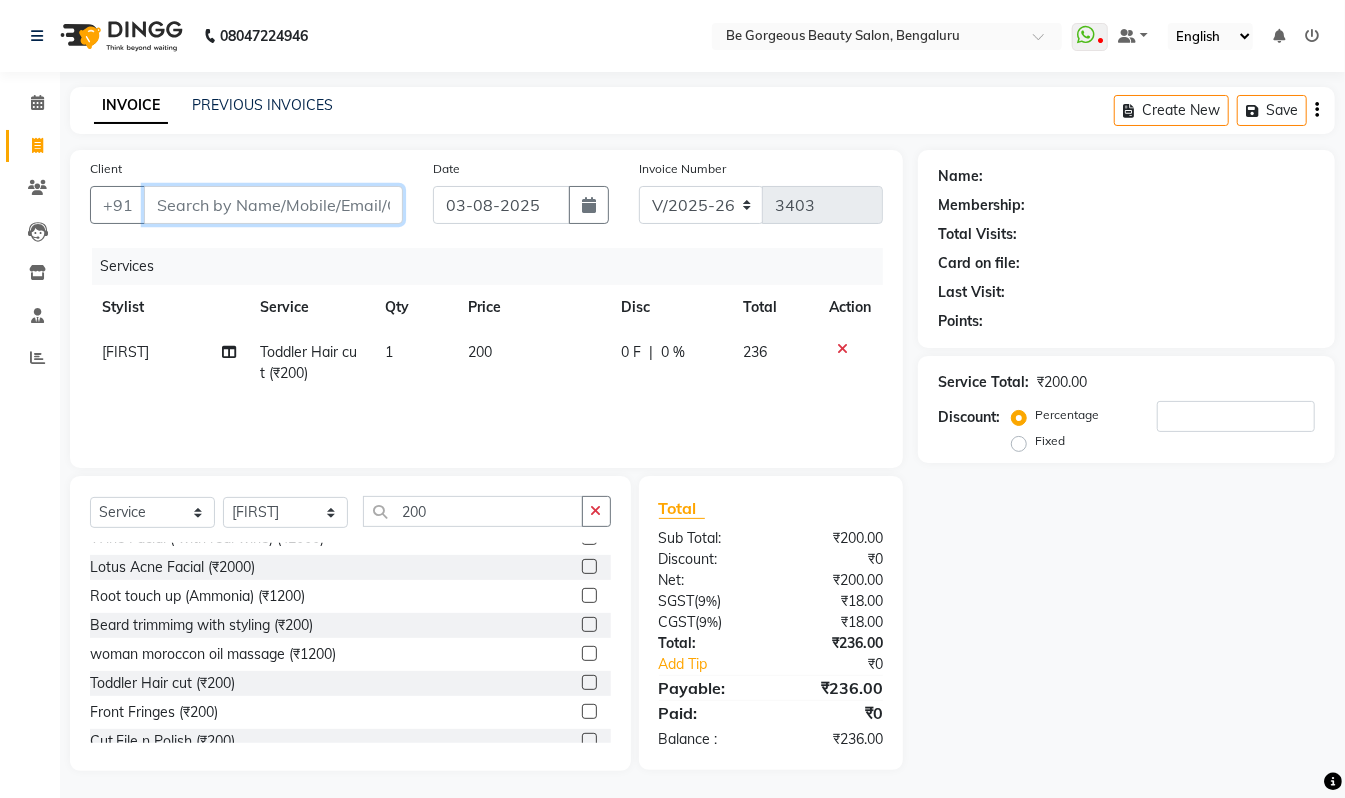 click on "Client" at bounding box center (273, 205) 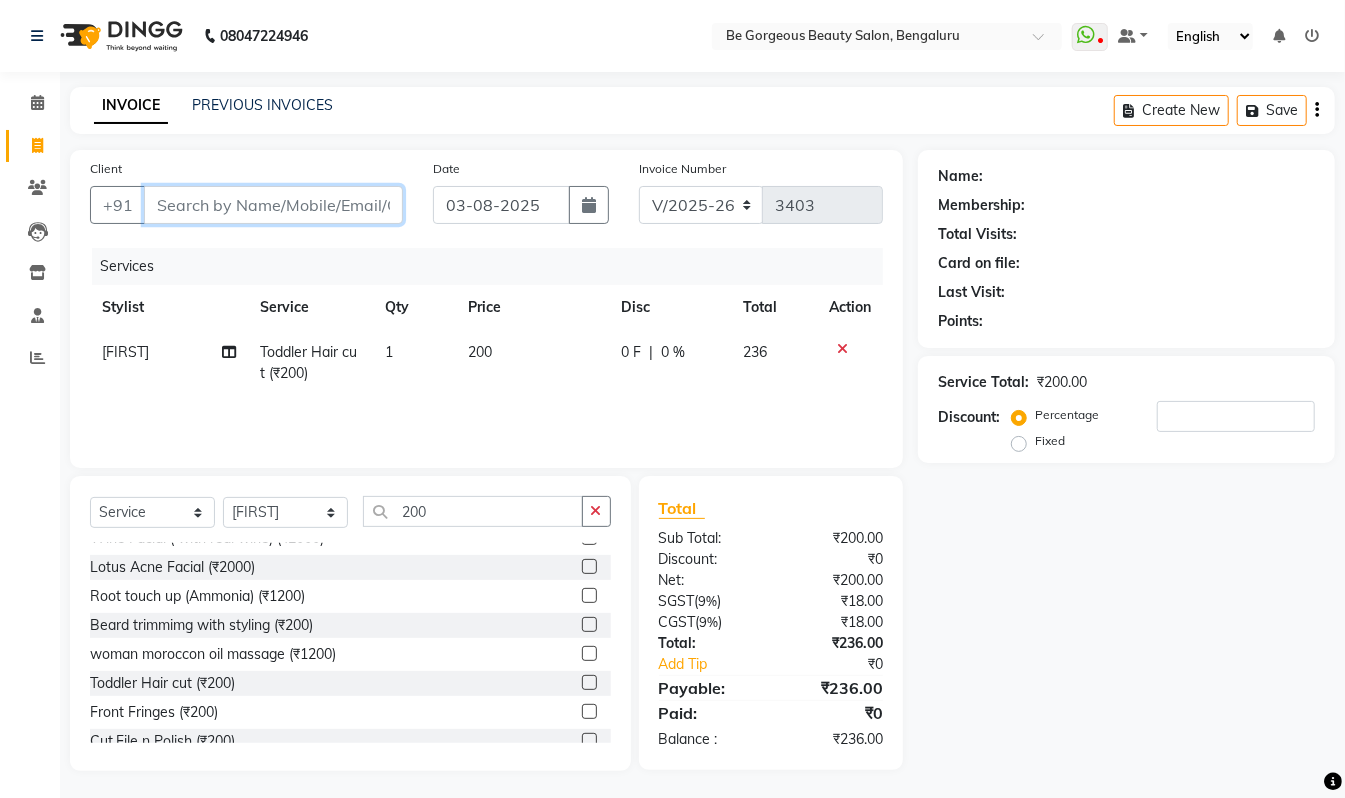 type on "7" 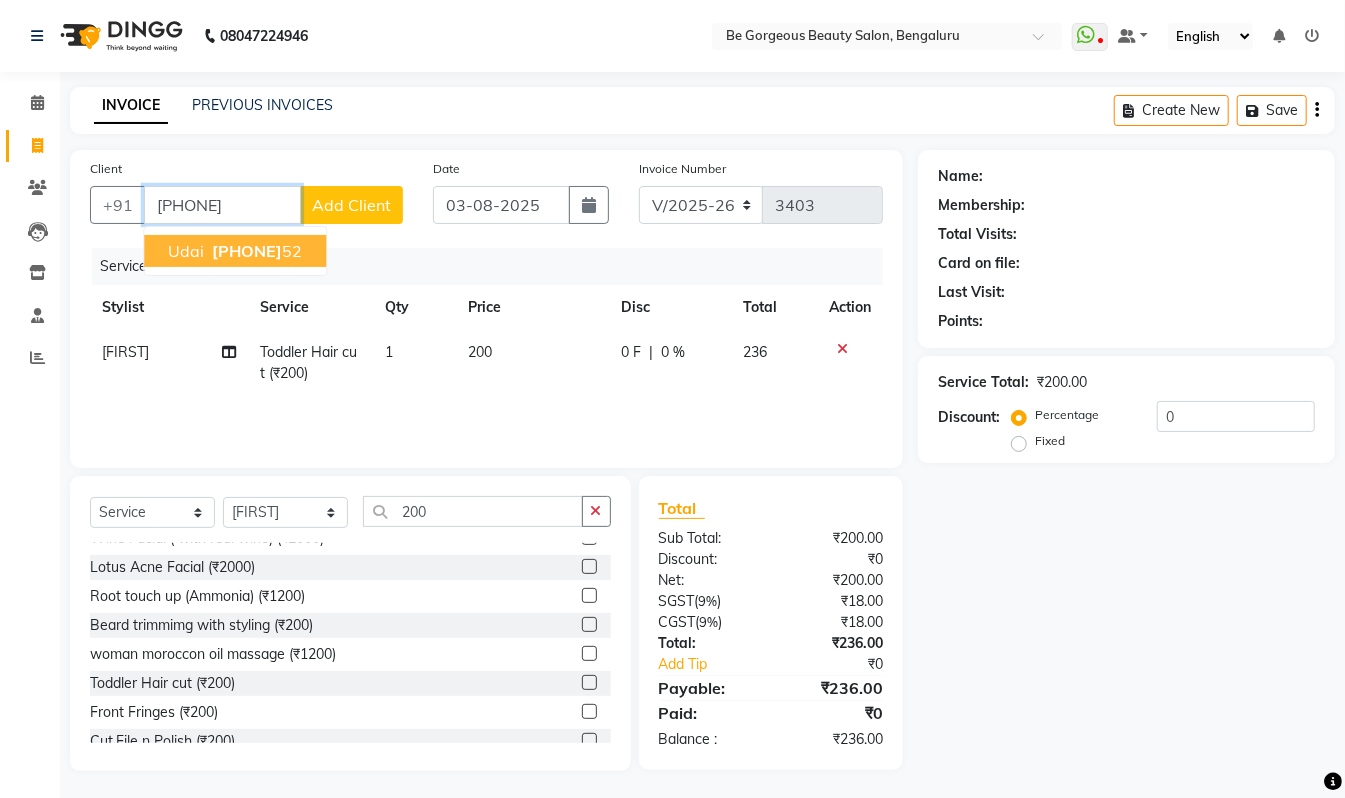 click on "[PHONE]" at bounding box center [247, 251] 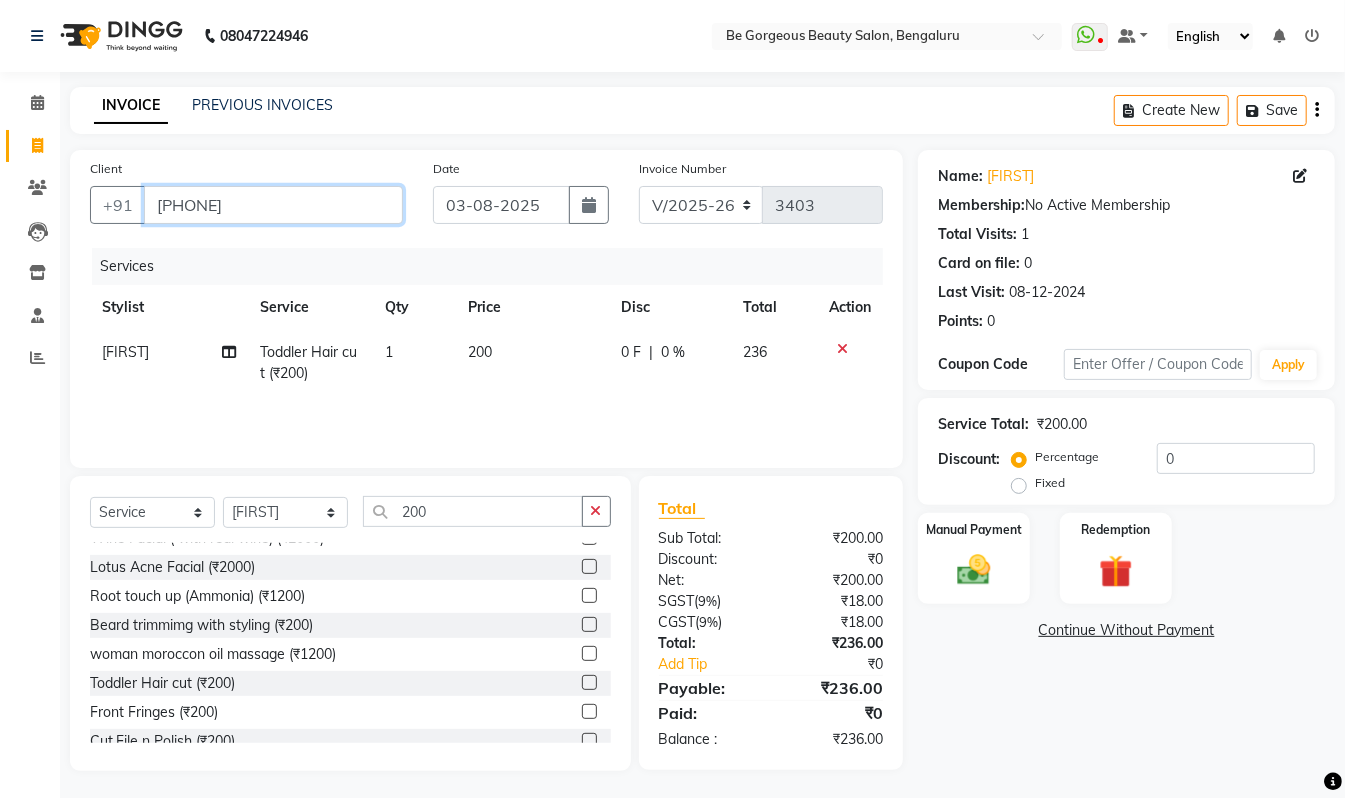 click on "[PHONE]" at bounding box center (273, 205) 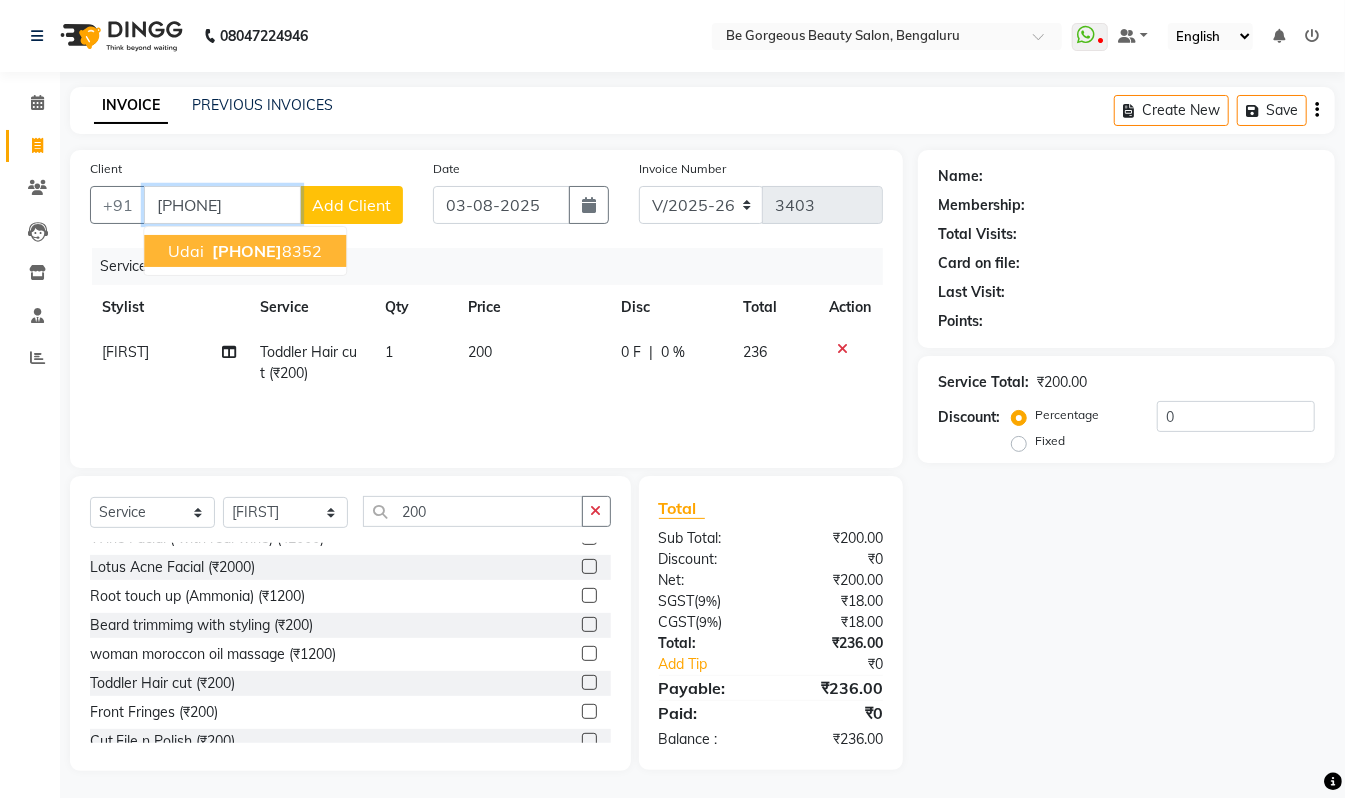 click on "[PHONE]" at bounding box center [265, 251] 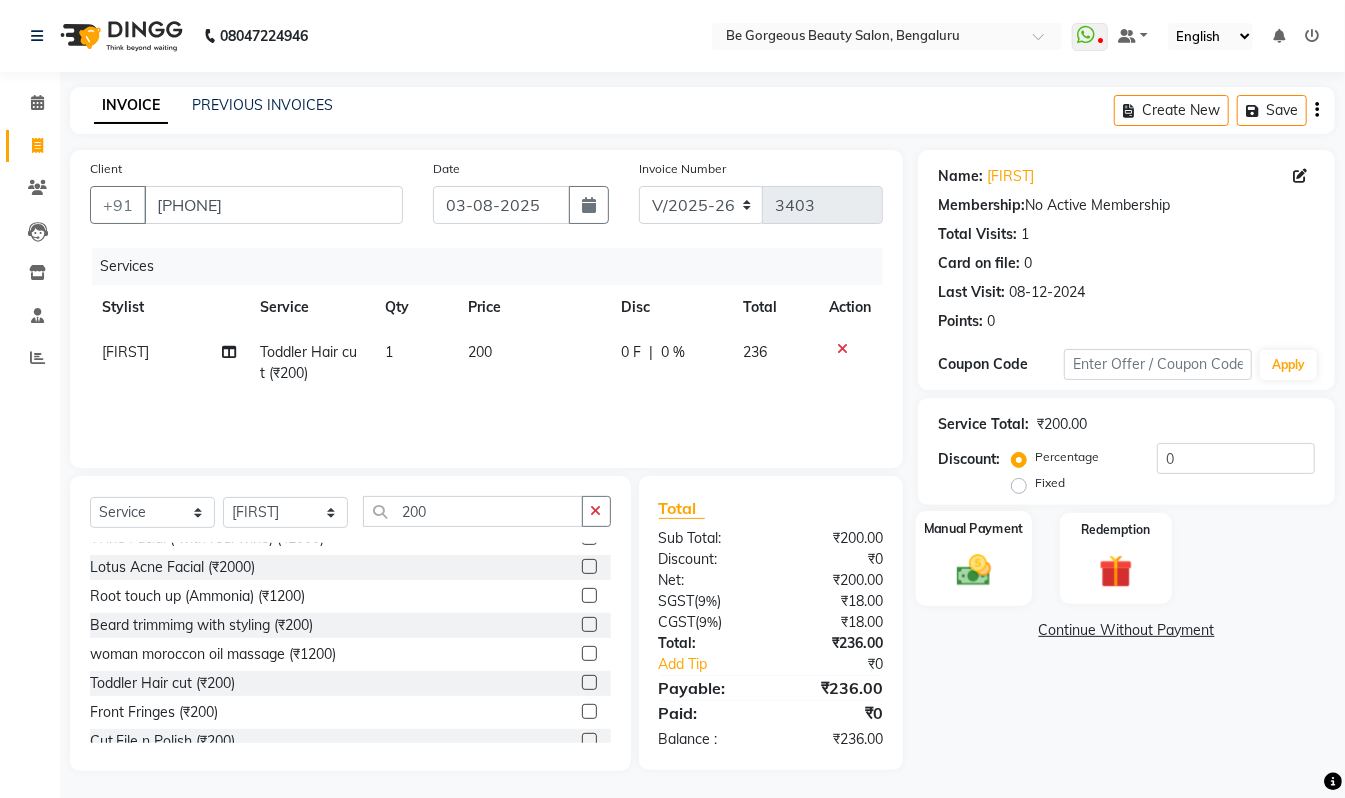 click 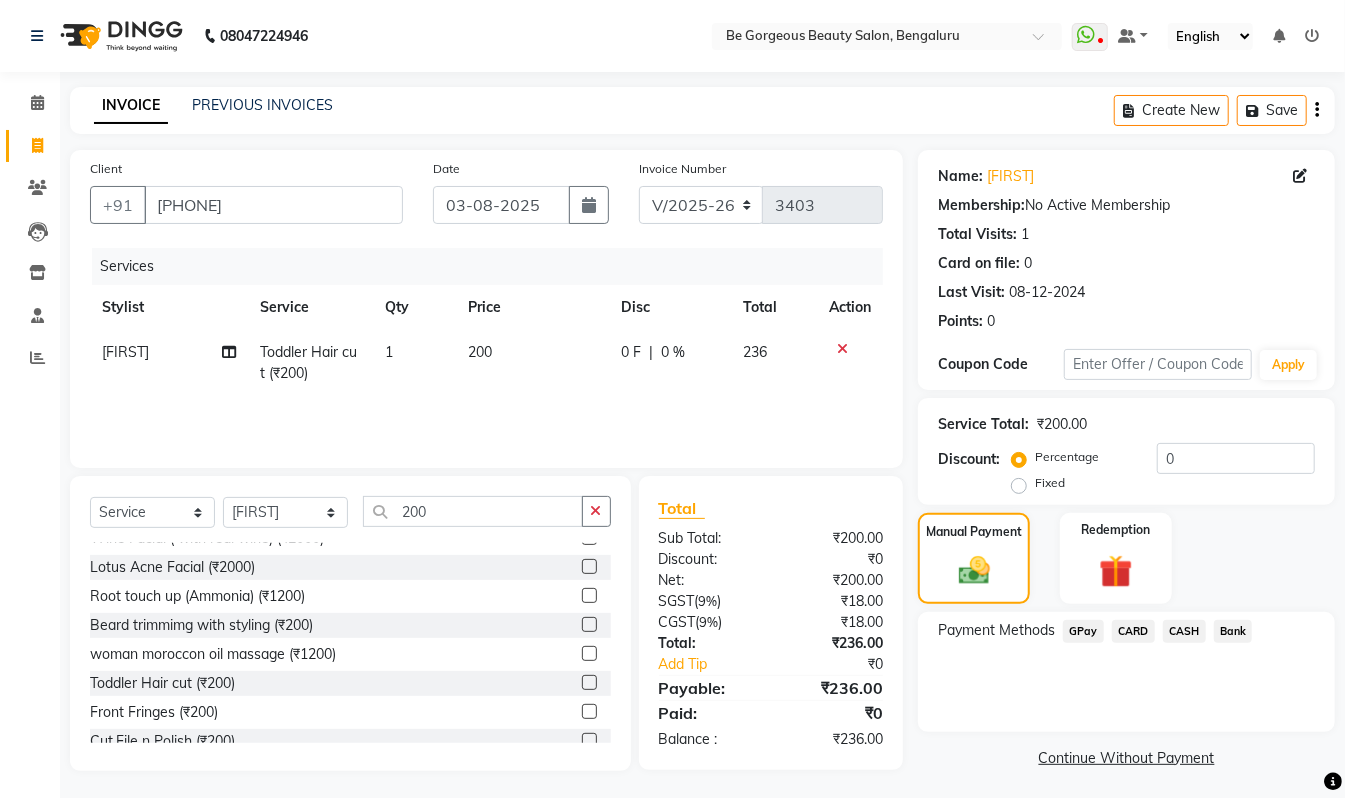 click on "GPay" 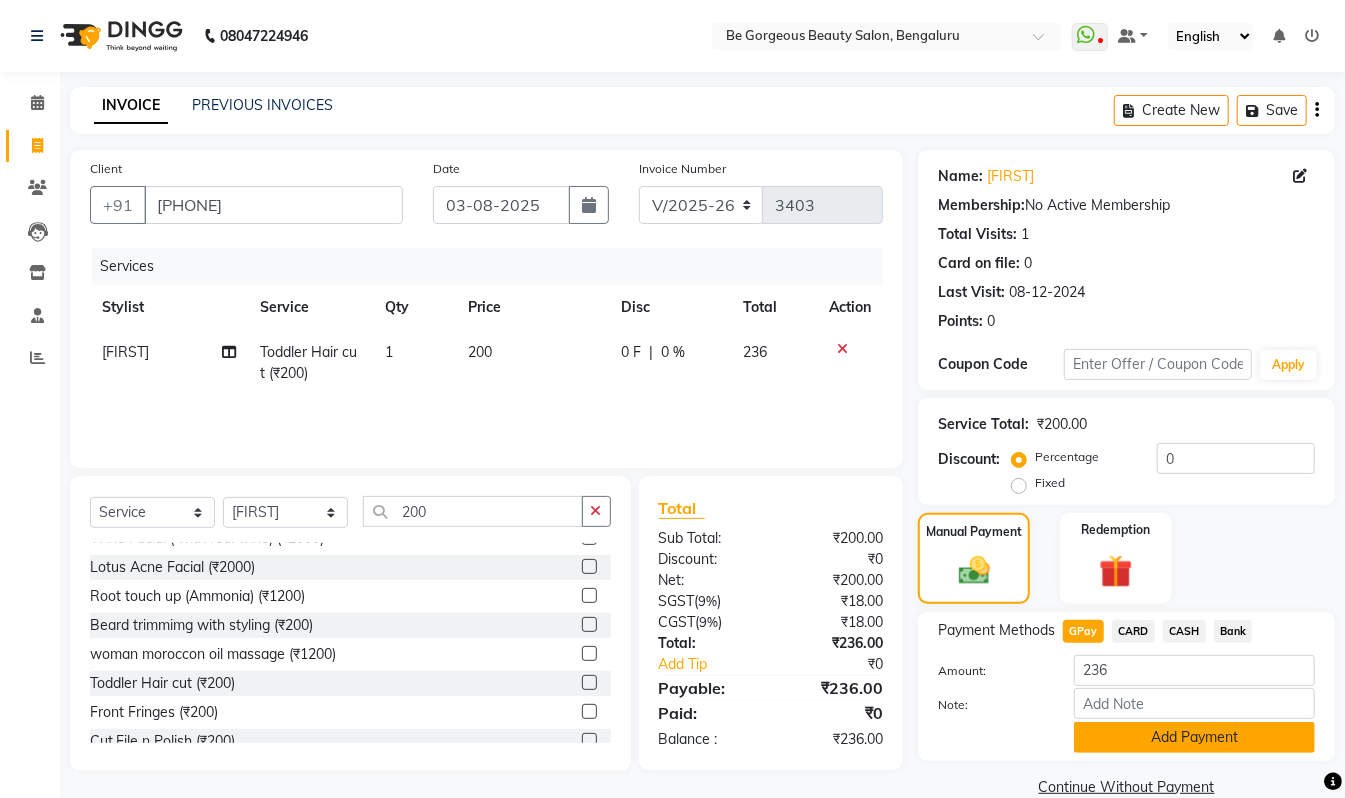 click on "Add Payment" 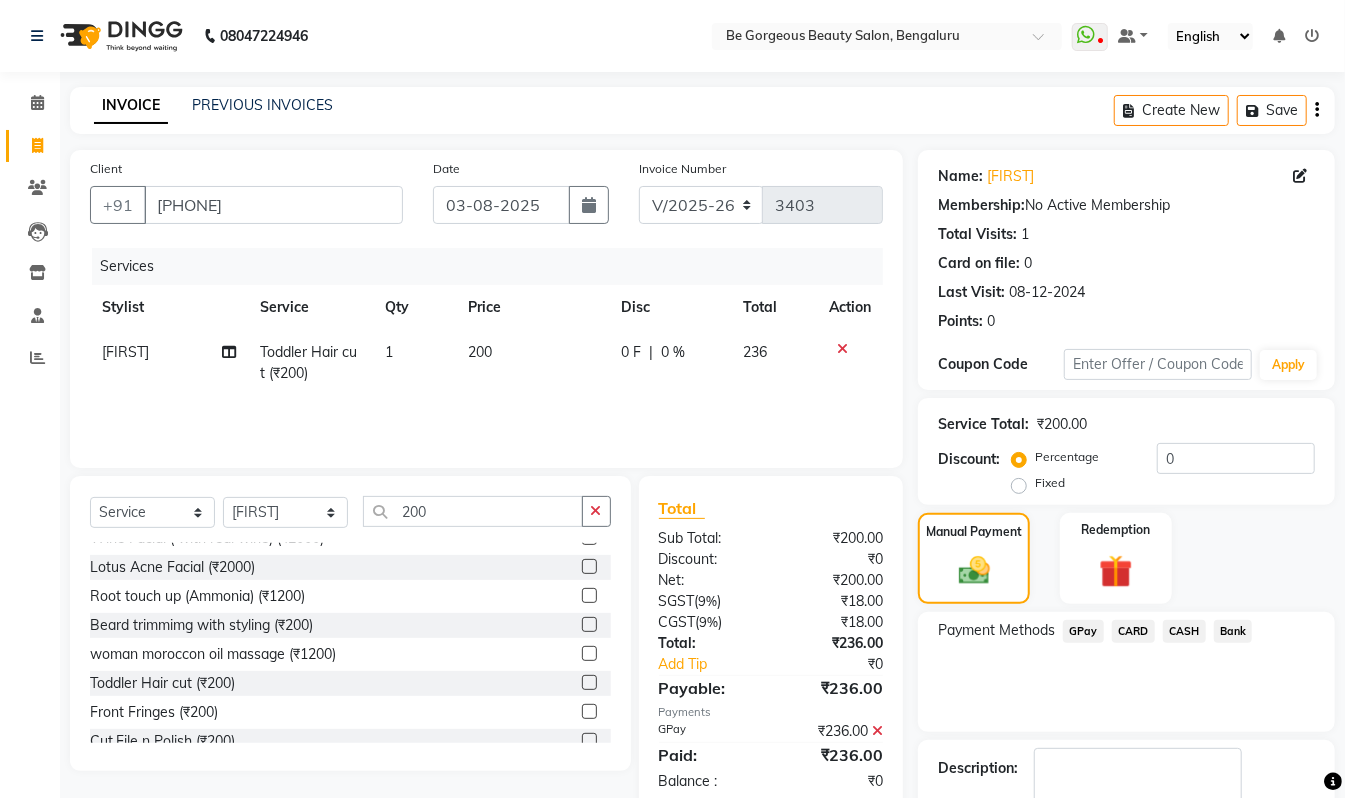 scroll, scrollTop: 118, scrollLeft: 0, axis: vertical 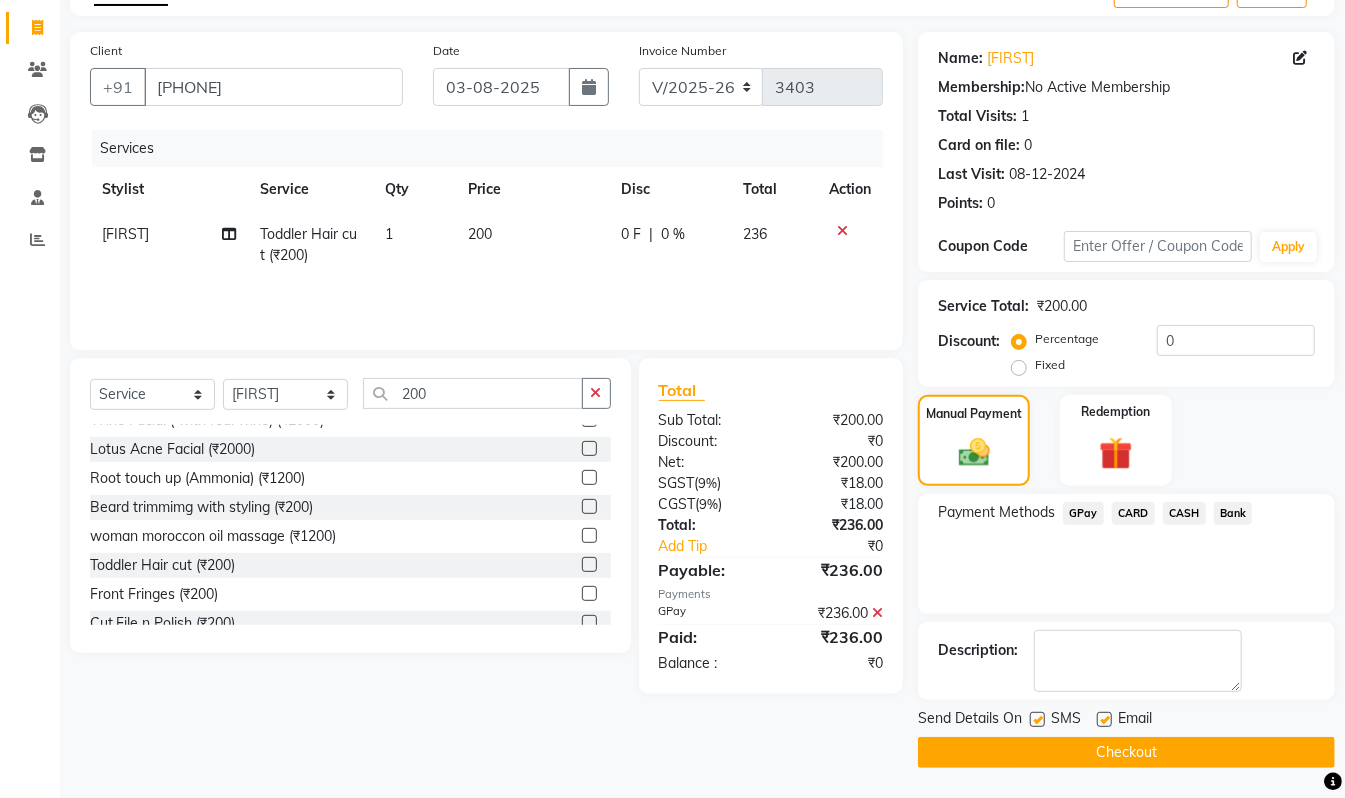 click on "Checkout" 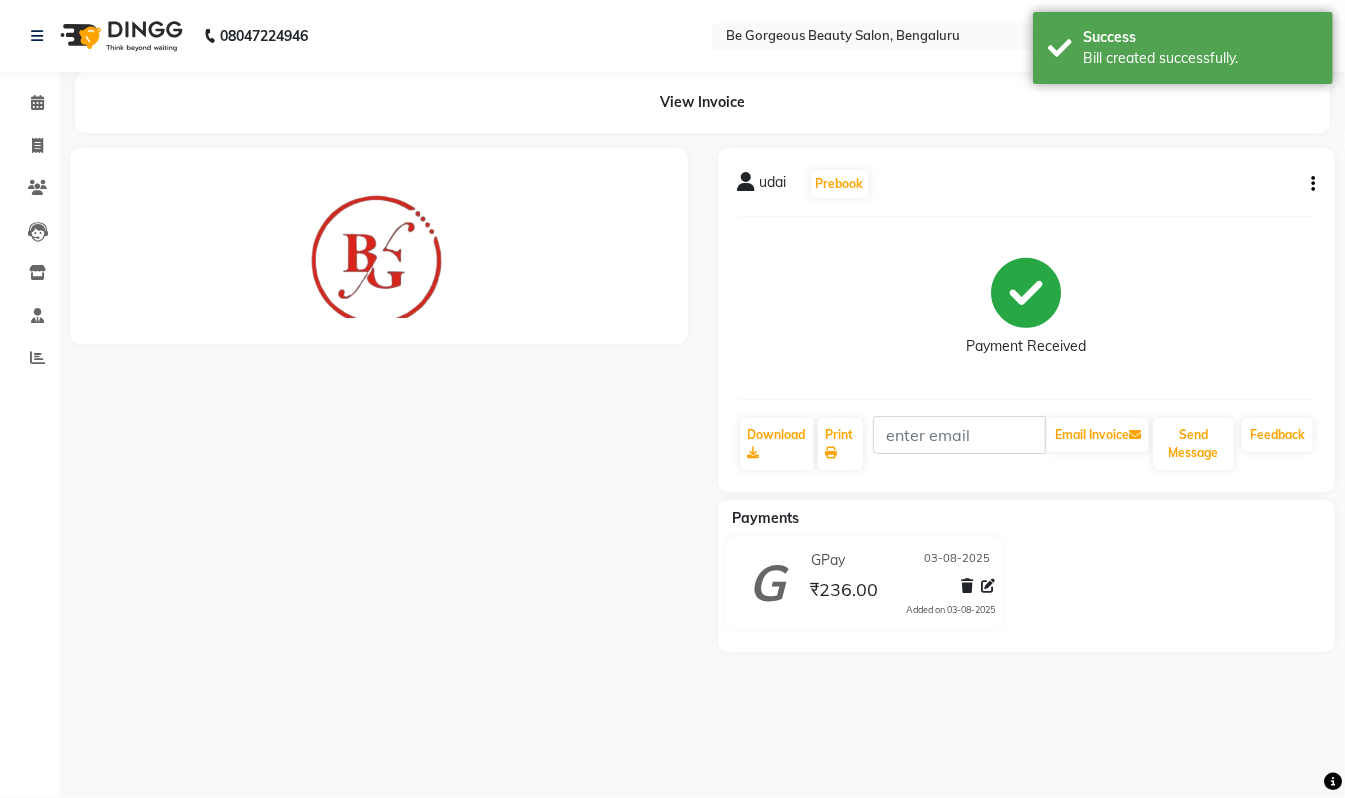 scroll, scrollTop: 0, scrollLeft: 0, axis: both 